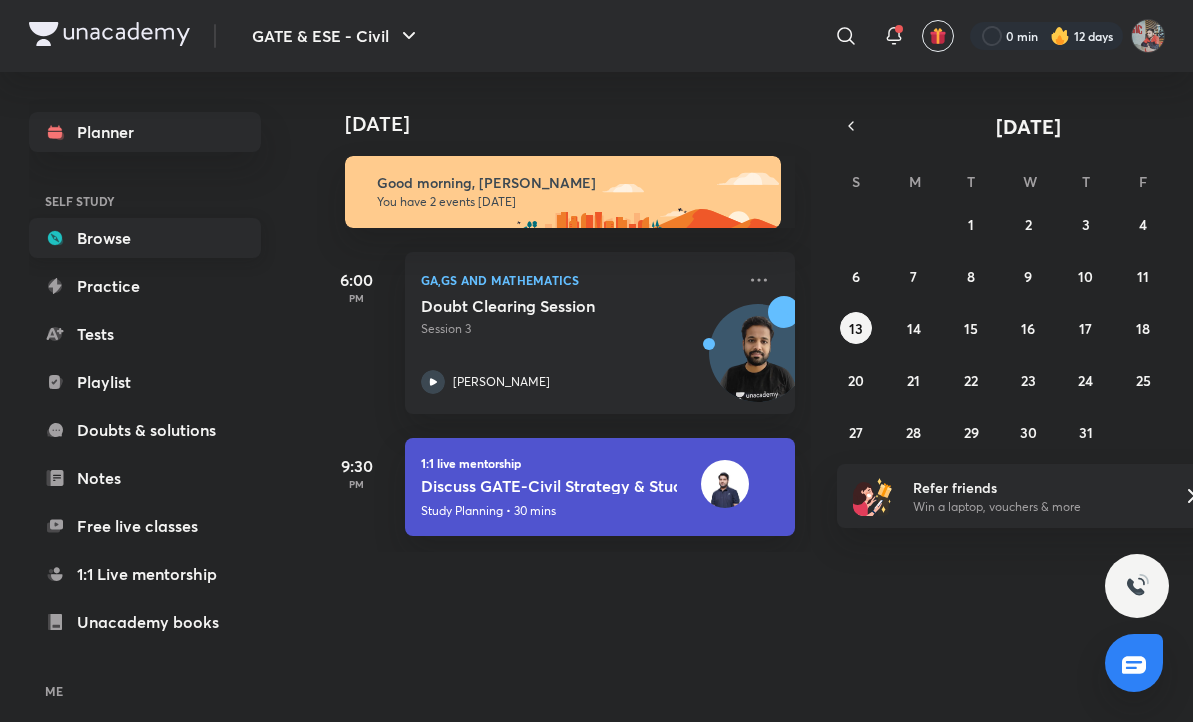 scroll, scrollTop: 0, scrollLeft: 0, axis: both 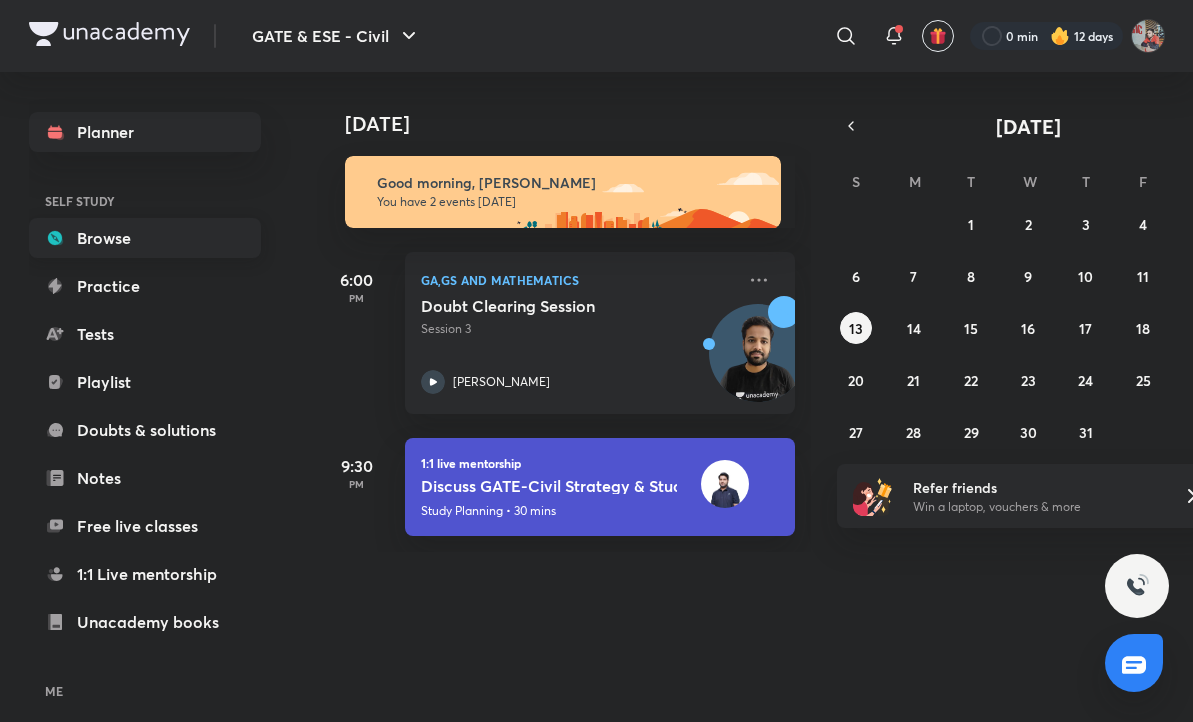 click on "Browse" at bounding box center (145, 238) 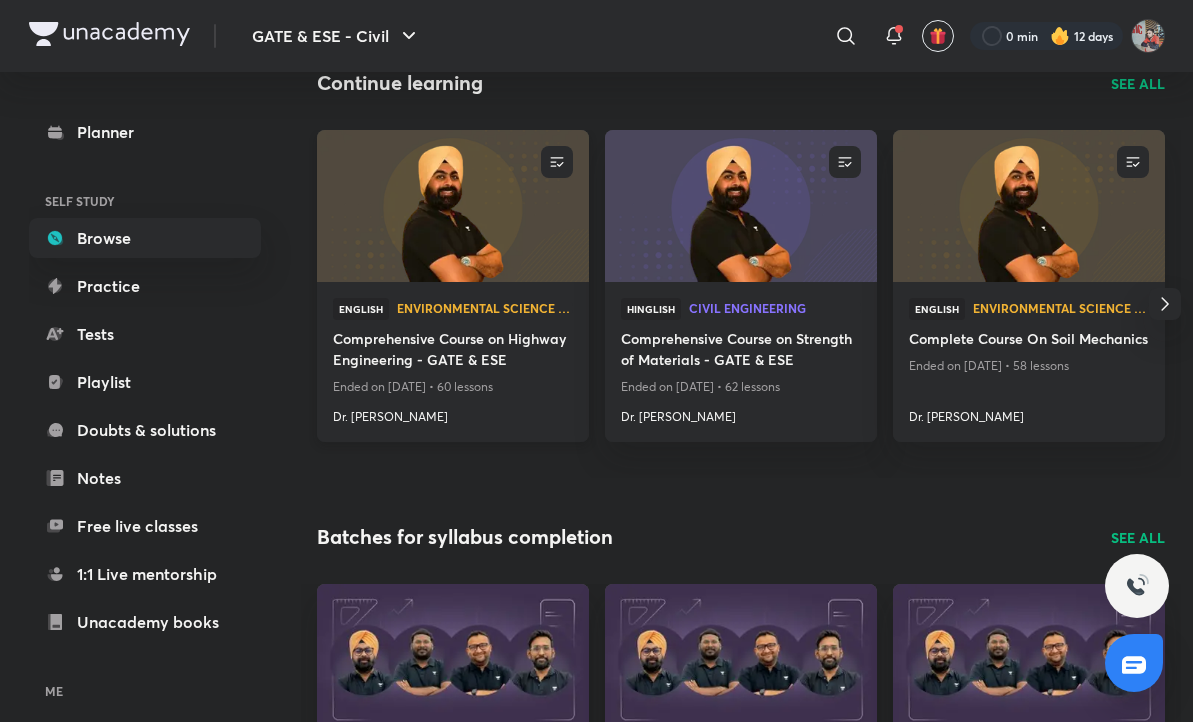 scroll, scrollTop: 237, scrollLeft: 0, axis: vertical 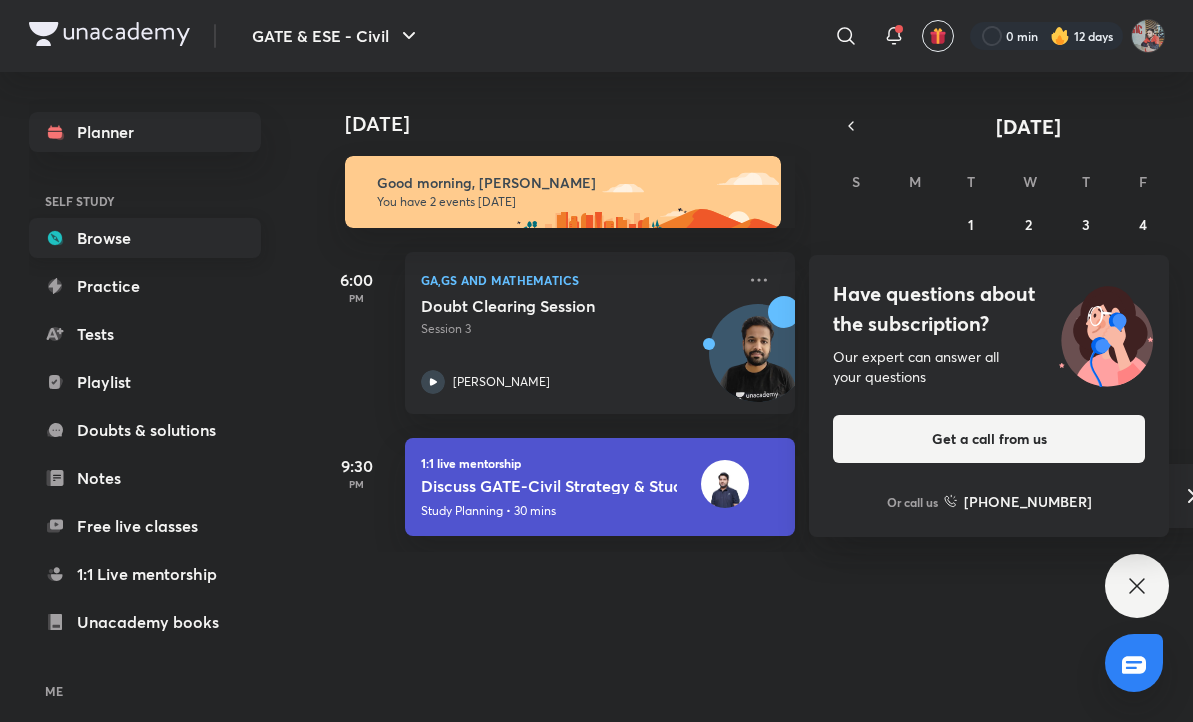 click on "Browse" at bounding box center [145, 238] 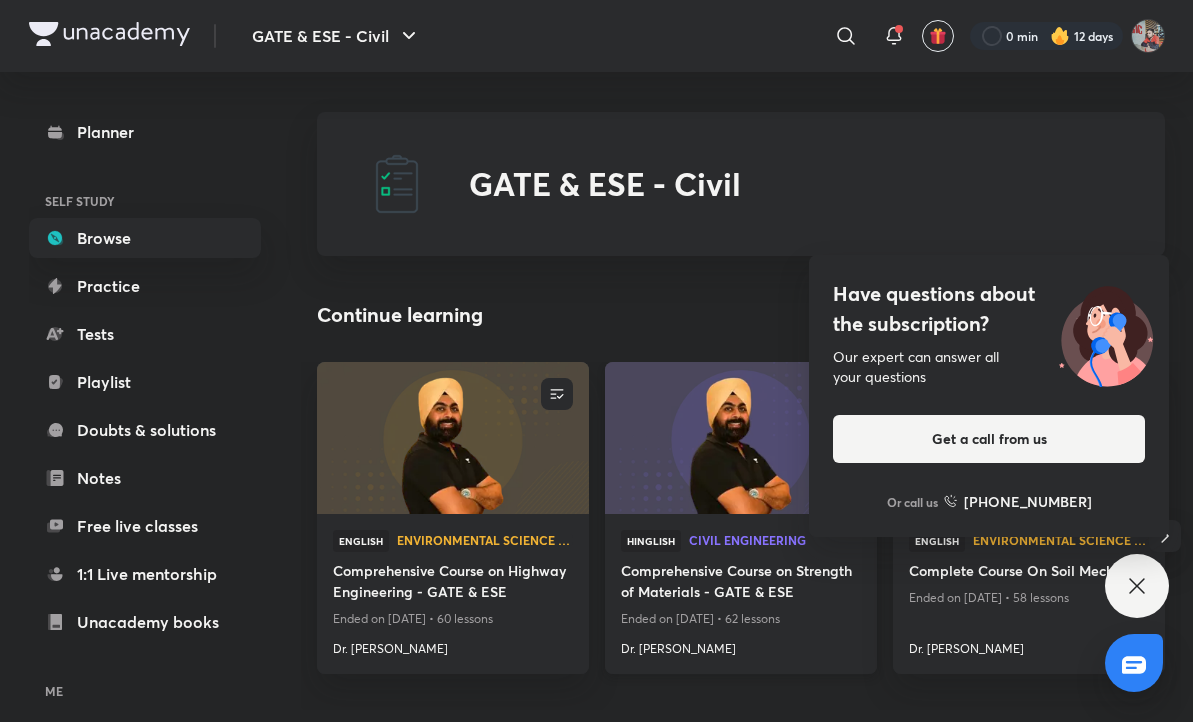 click at bounding box center [740, 437] 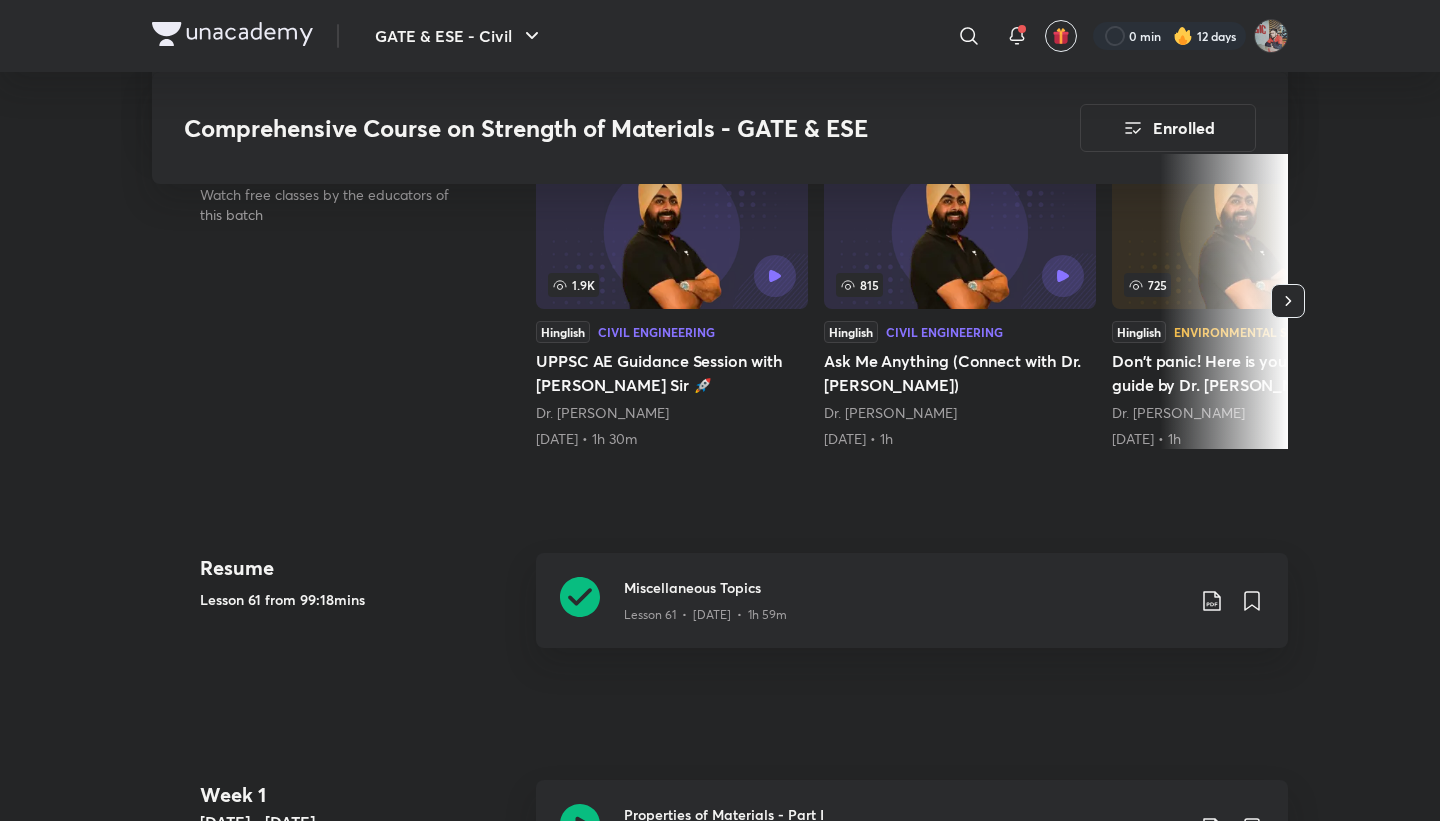 scroll, scrollTop: 632, scrollLeft: 0, axis: vertical 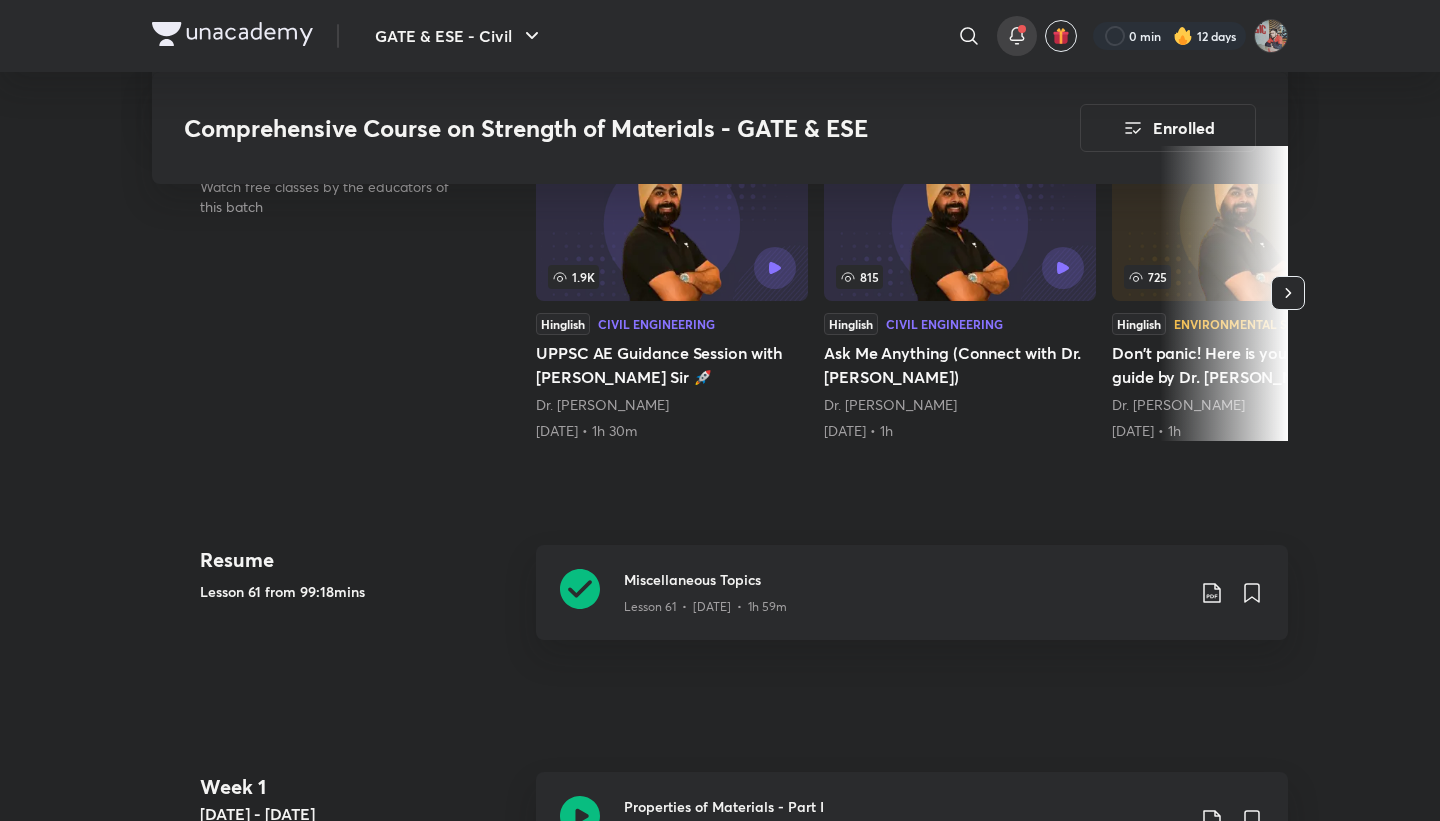 click at bounding box center [1017, 36] 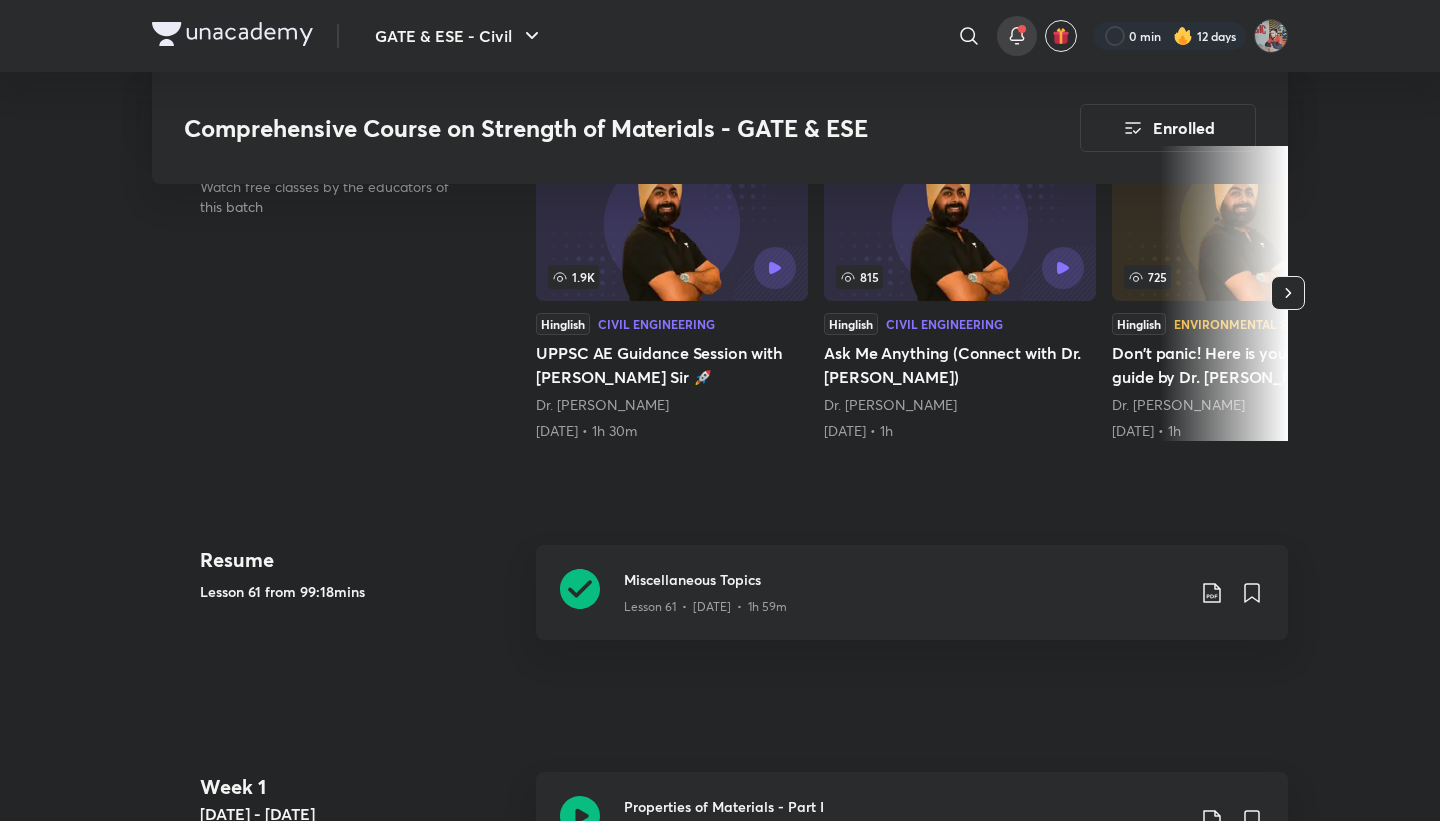 click at bounding box center (1017, 36) 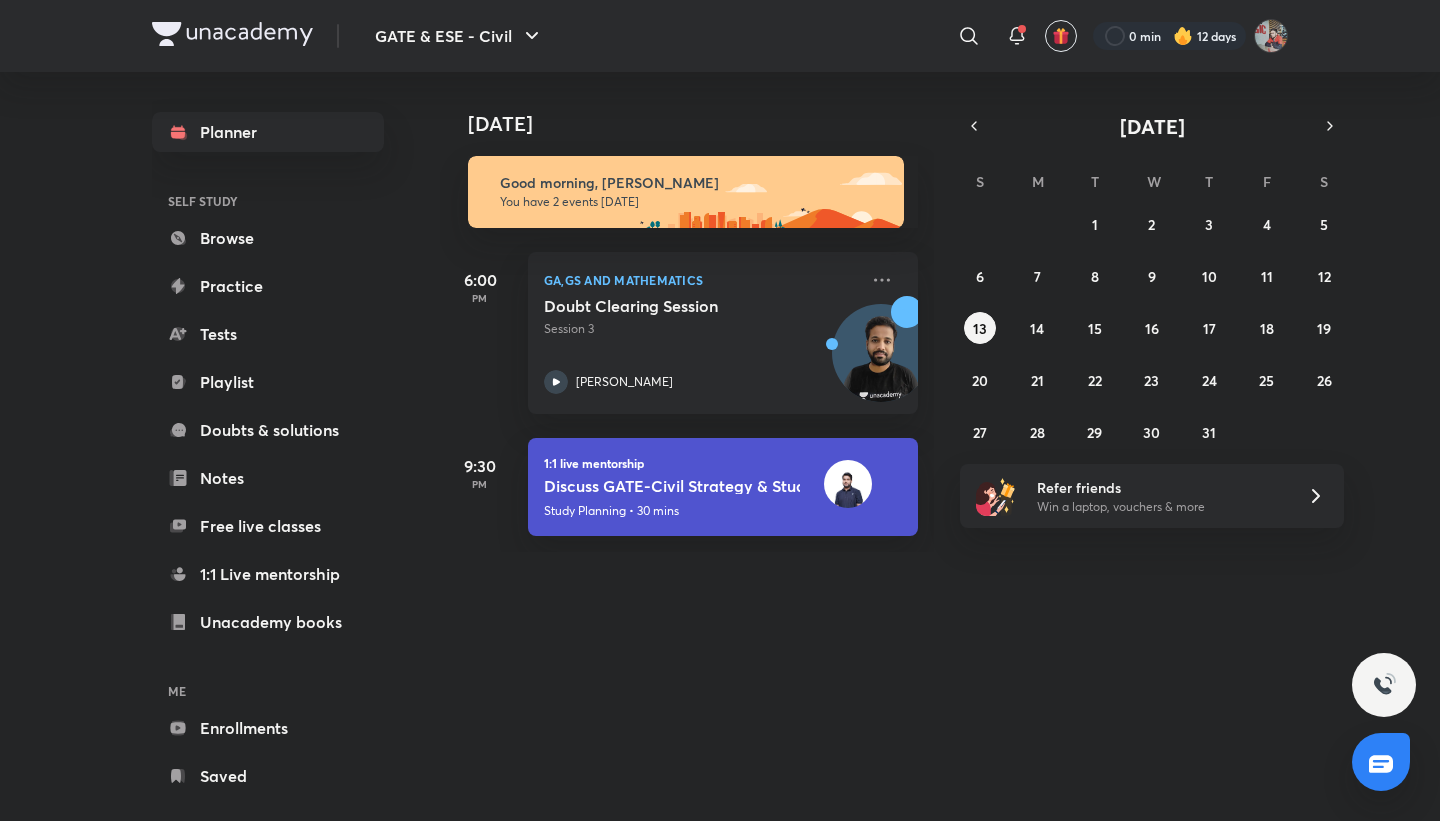 scroll, scrollTop: 0, scrollLeft: 0, axis: both 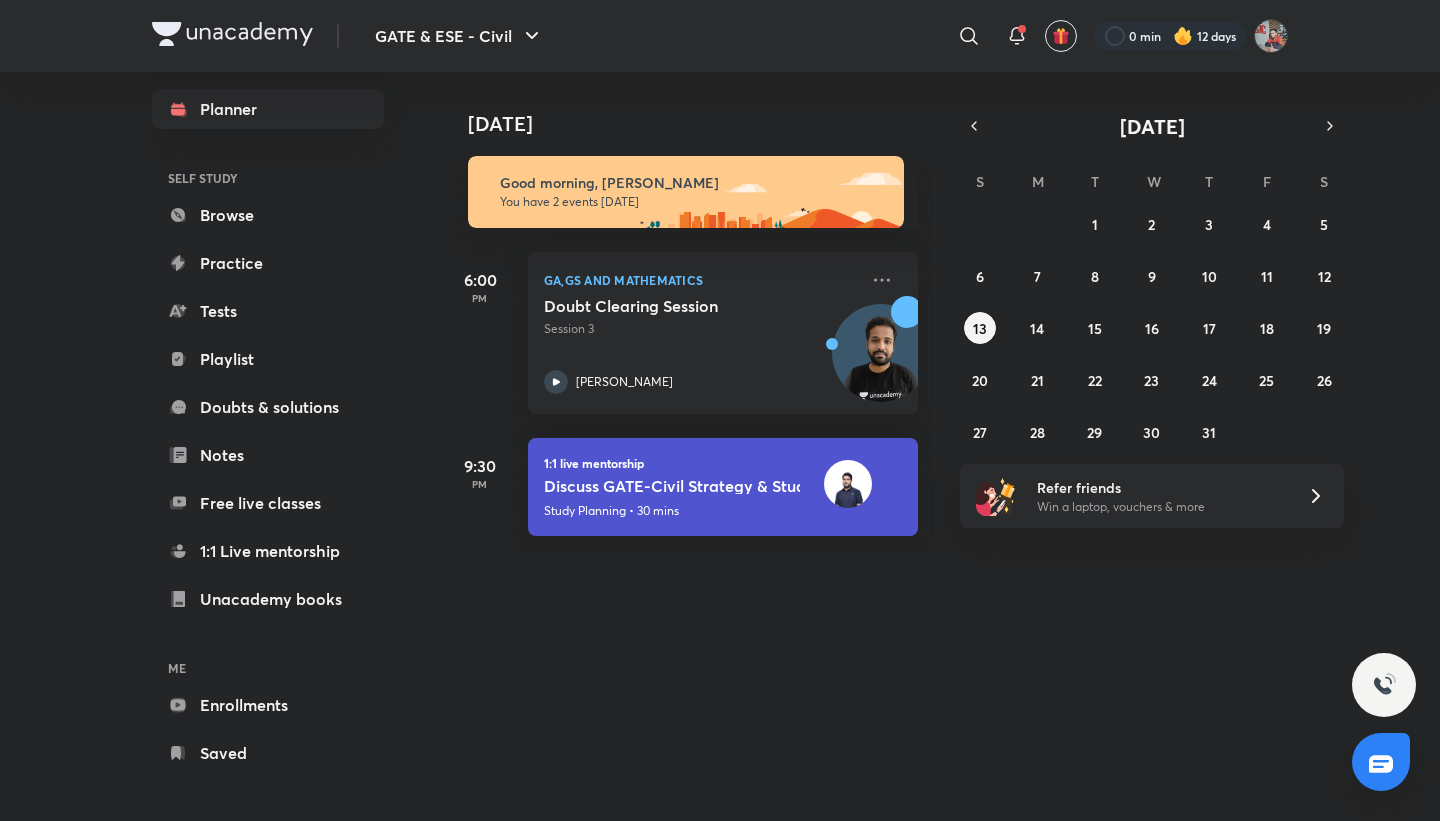 click on "Enrollments" at bounding box center [268, 705] 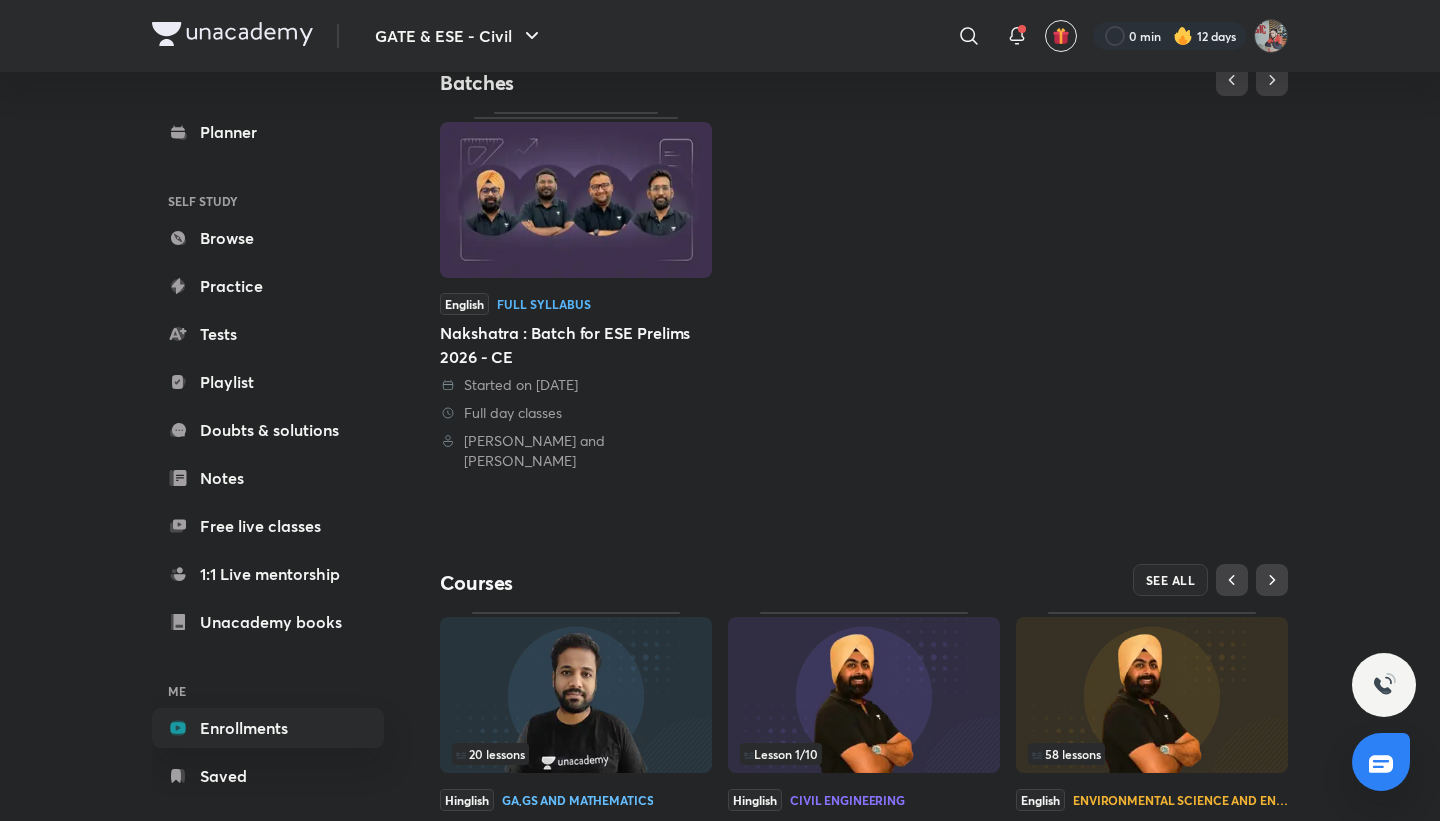 scroll, scrollTop: 325, scrollLeft: 0, axis: vertical 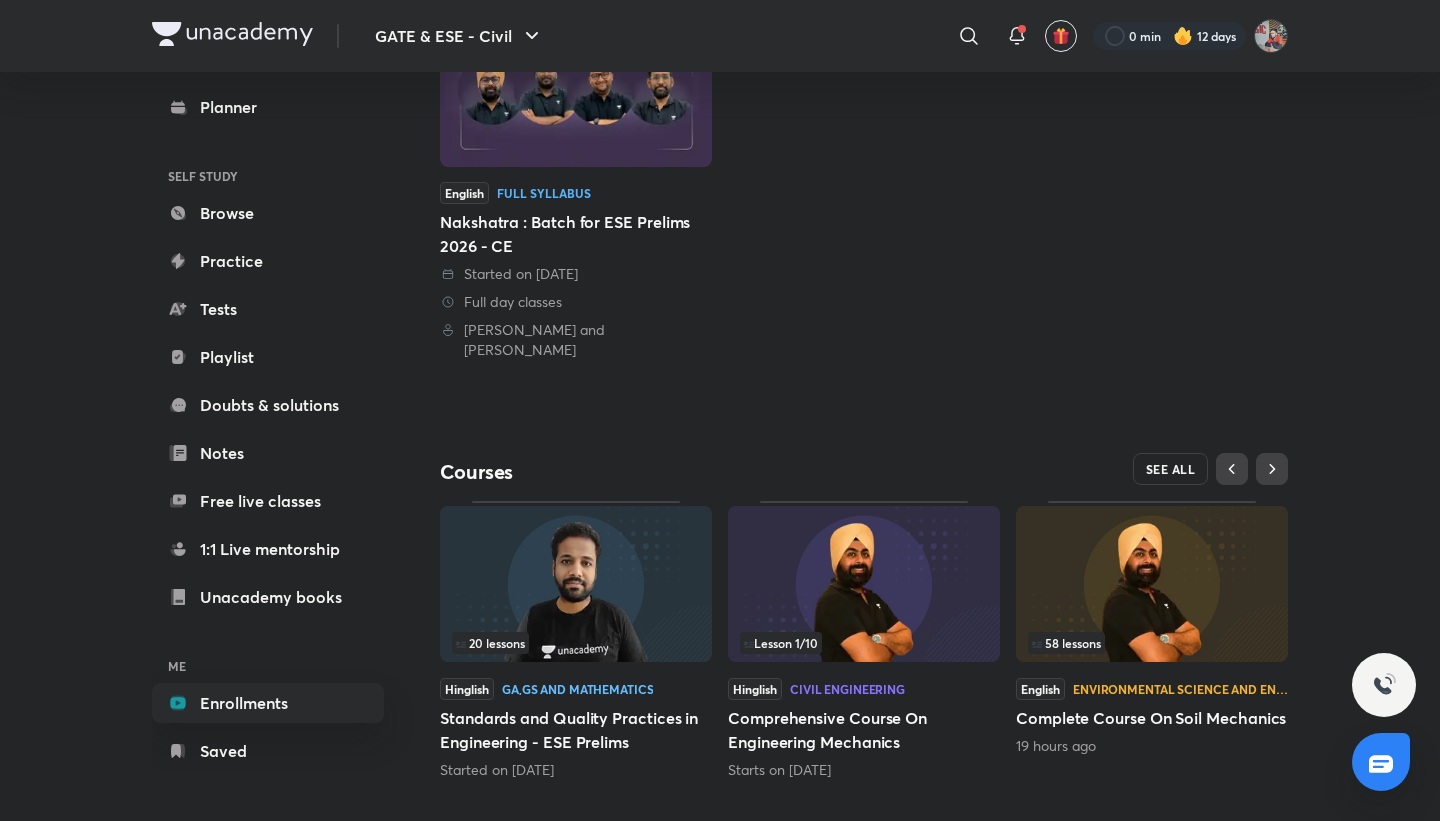 click on "SEE ALL" at bounding box center [1171, 469] 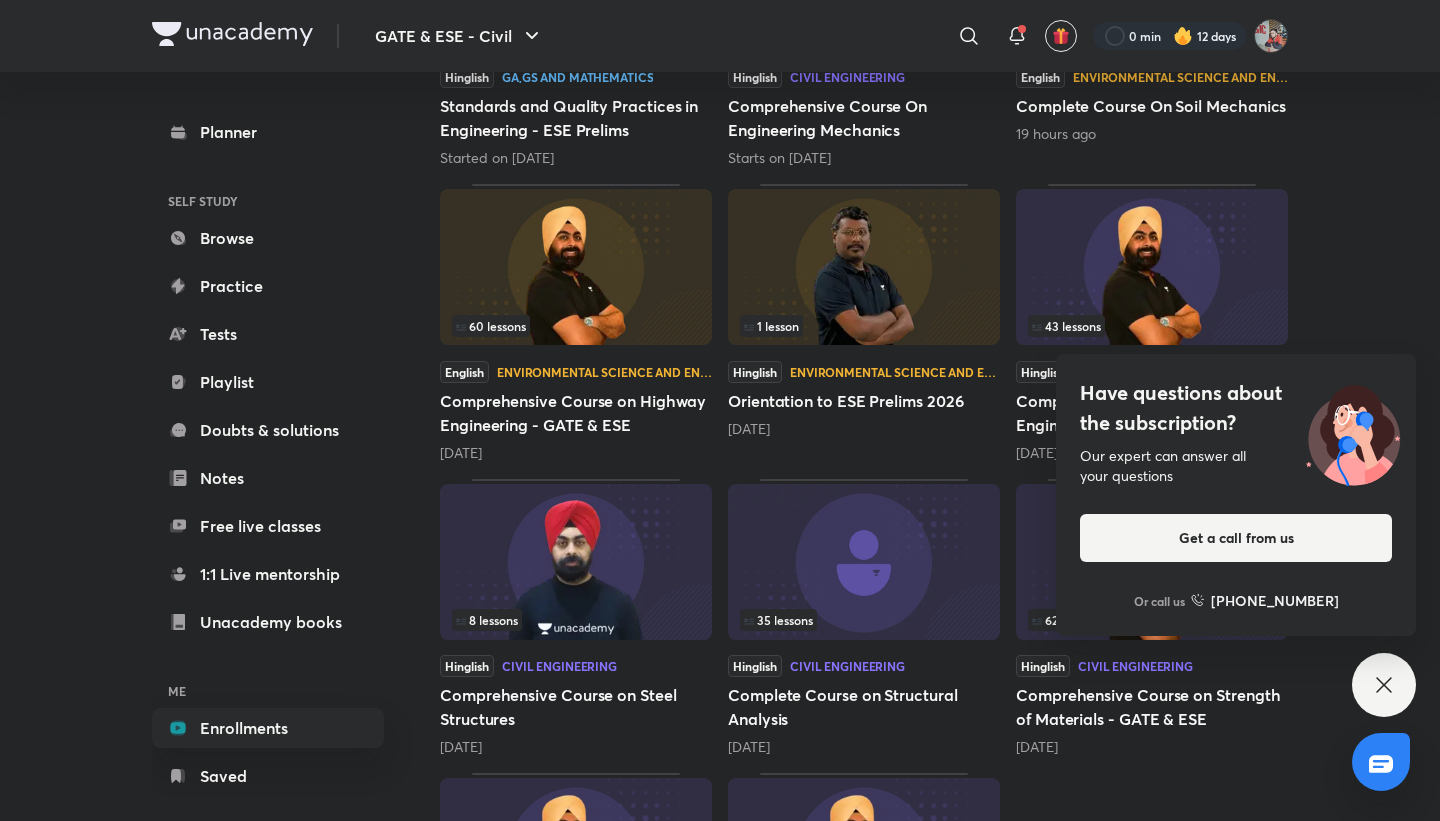 scroll, scrollTop: 614, scrollLeft: 0, axis: vertical 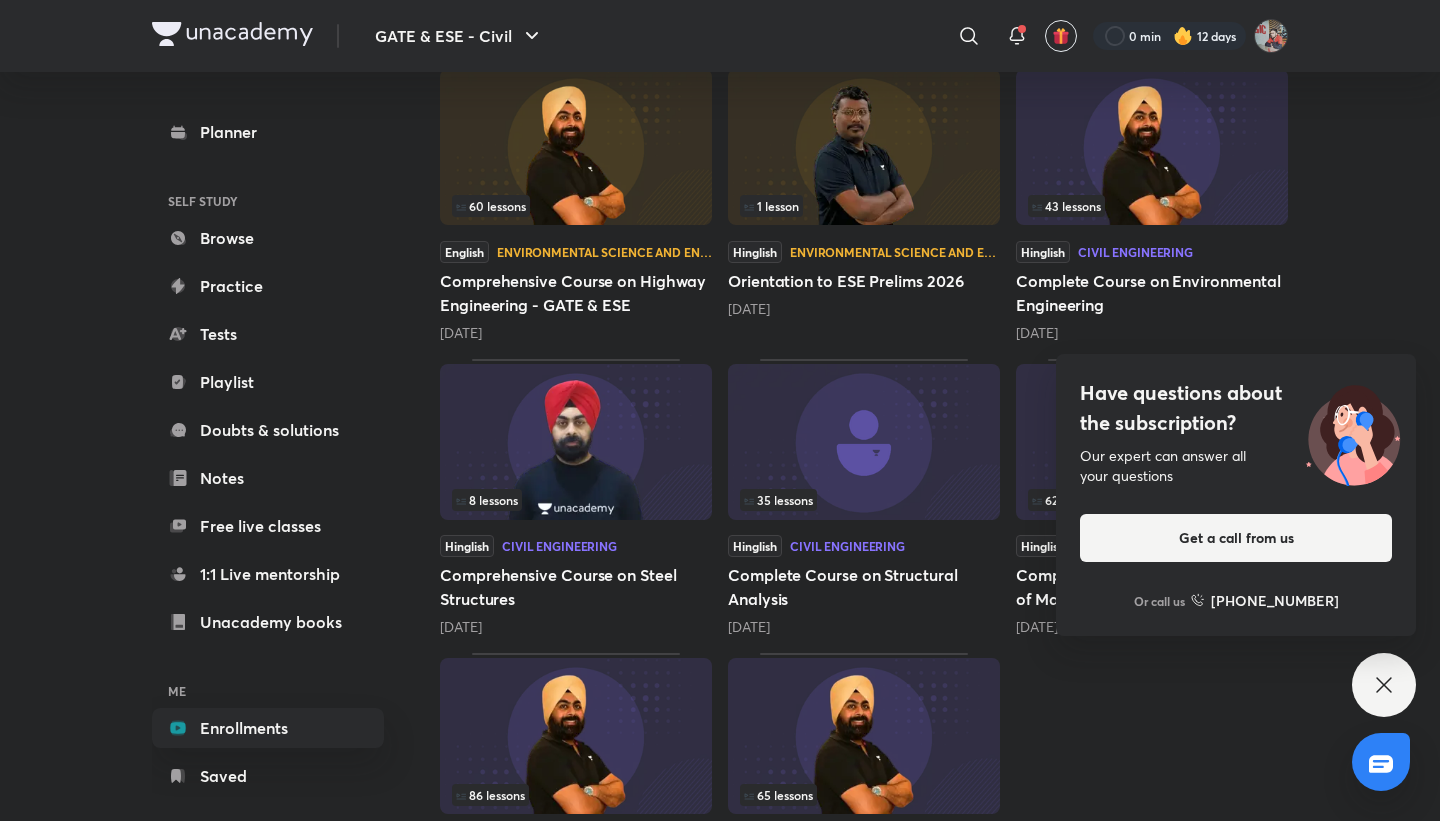 click at bounding box center (576, 442) 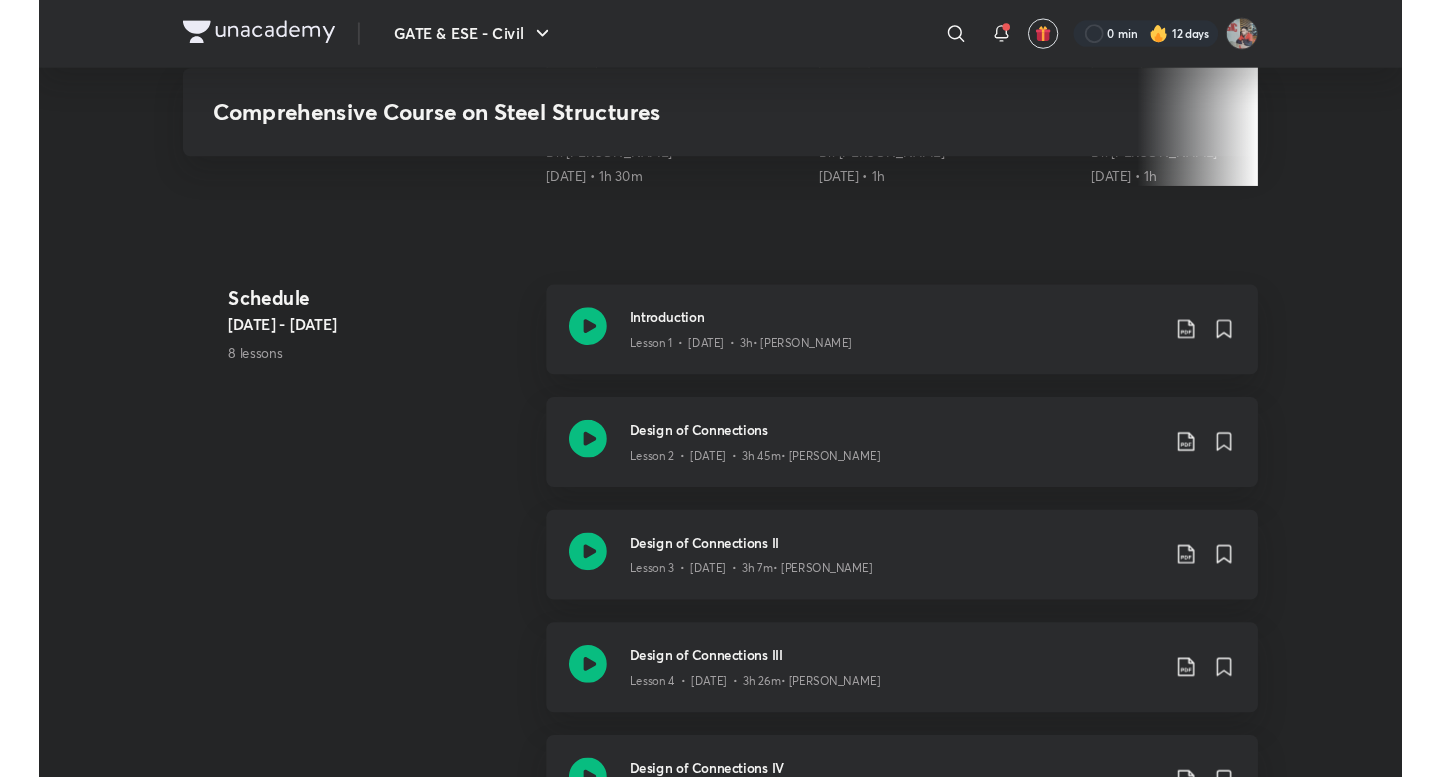 scroll, scrollTop: 856, scrollLeft: 0, axis: vertical 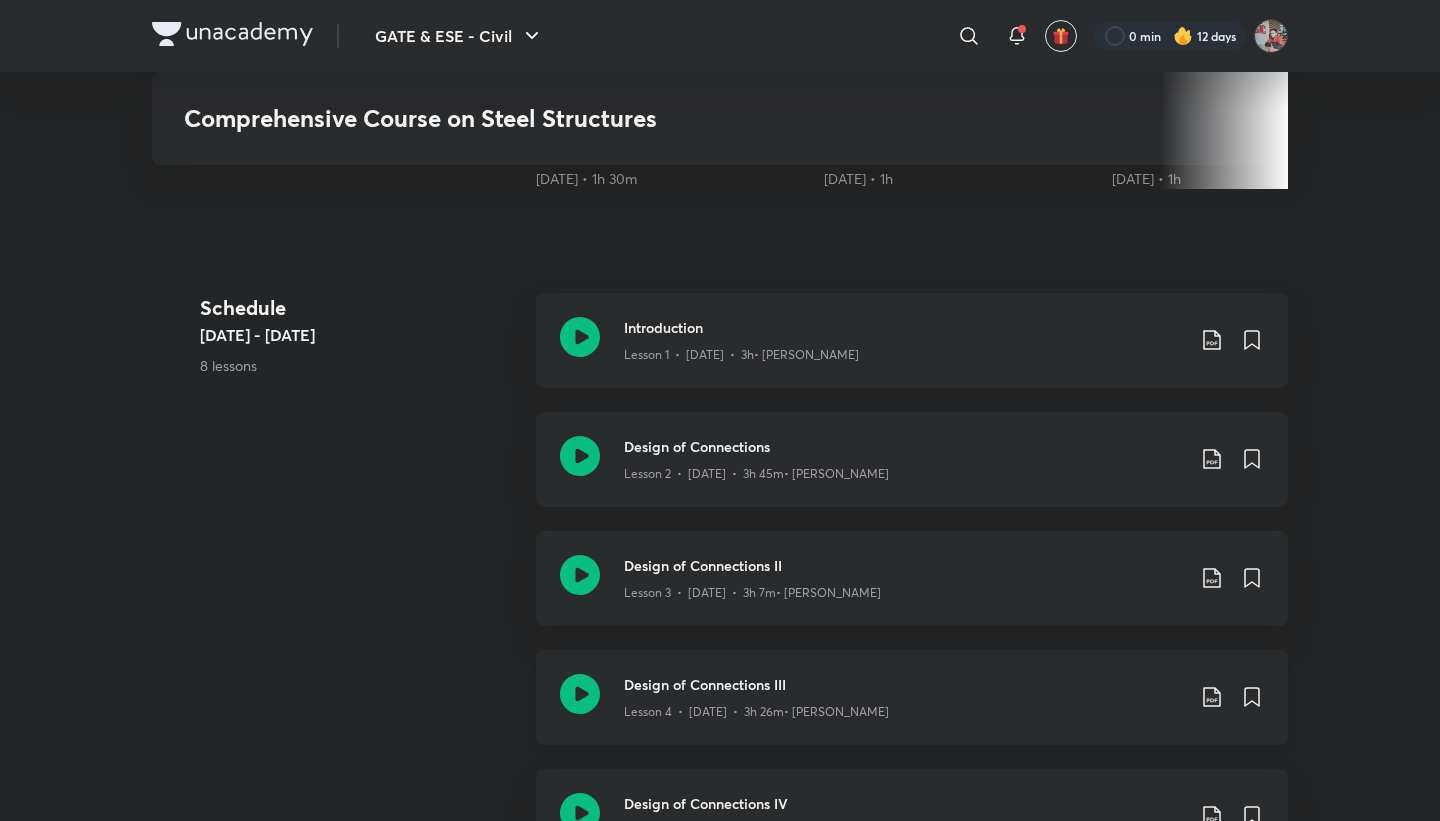 click 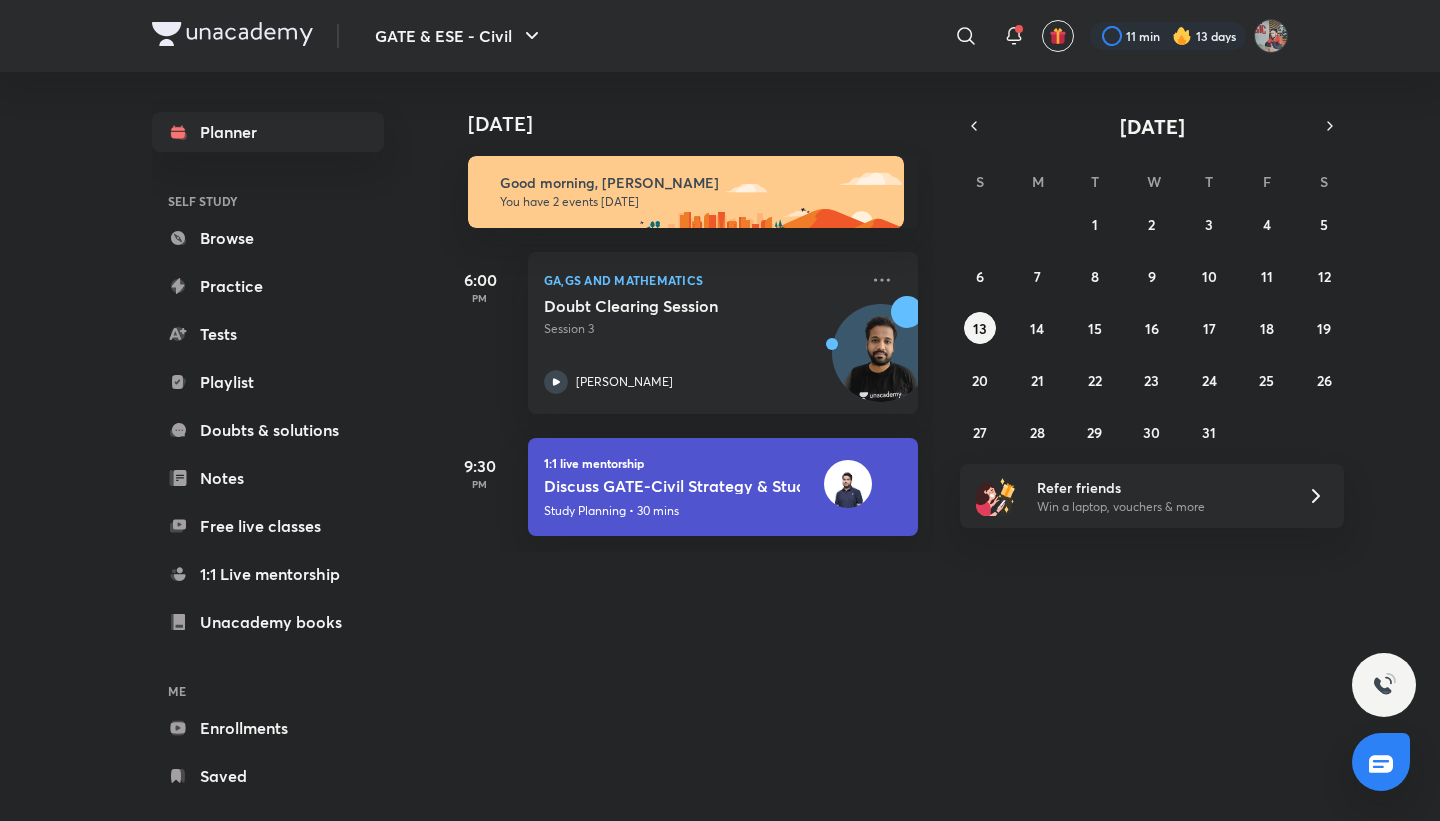 scroll, scrollTop: 0, scrollLeft: 0, axis: both 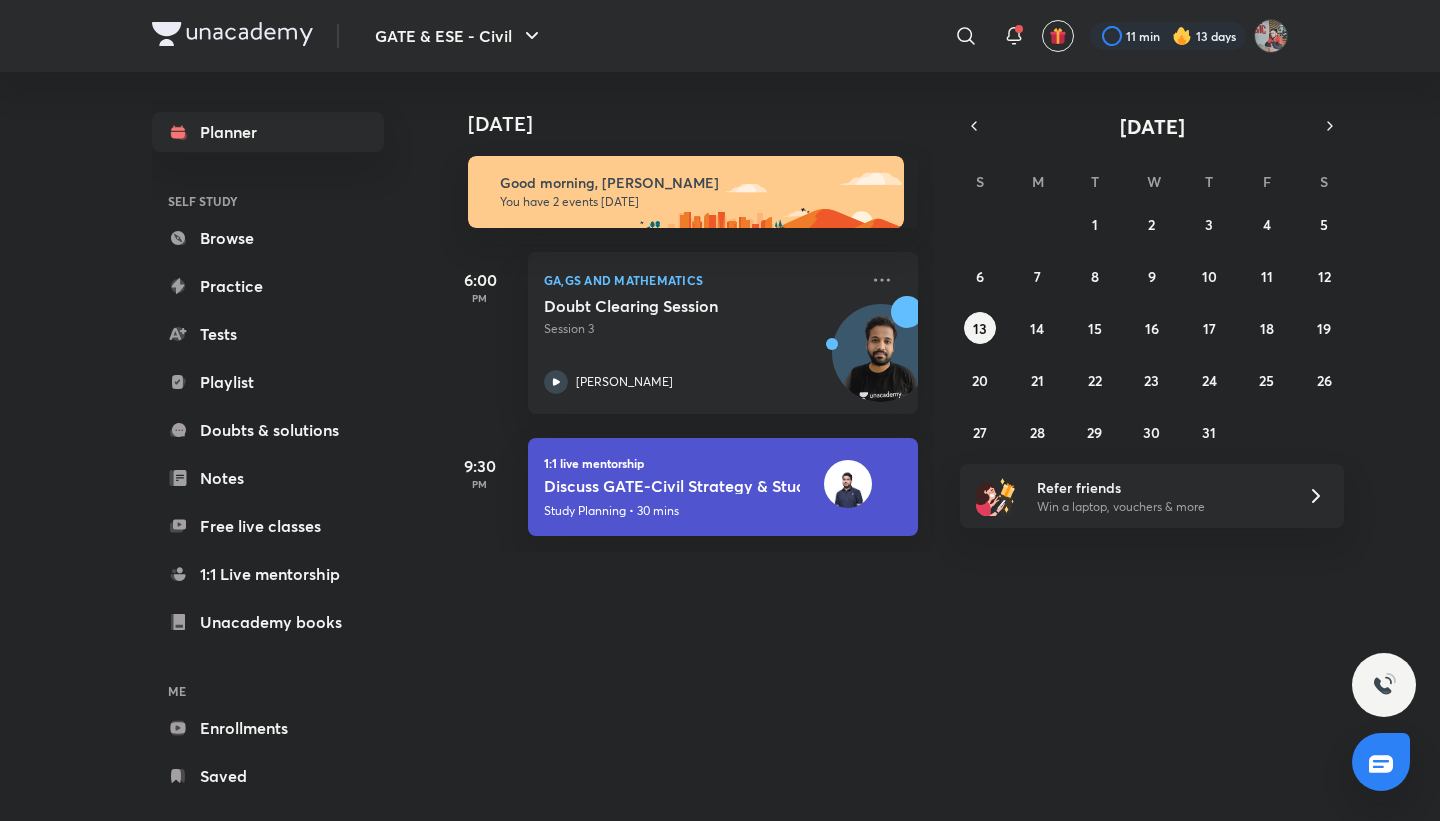 click on "Planner SELF STUDY Browse Practice Tests Playlist Doubts & solutions Notes Free live classes 1:1 Live mentorship Unacademy books ME Enrollments Saved" at bounding box center (268, 454) 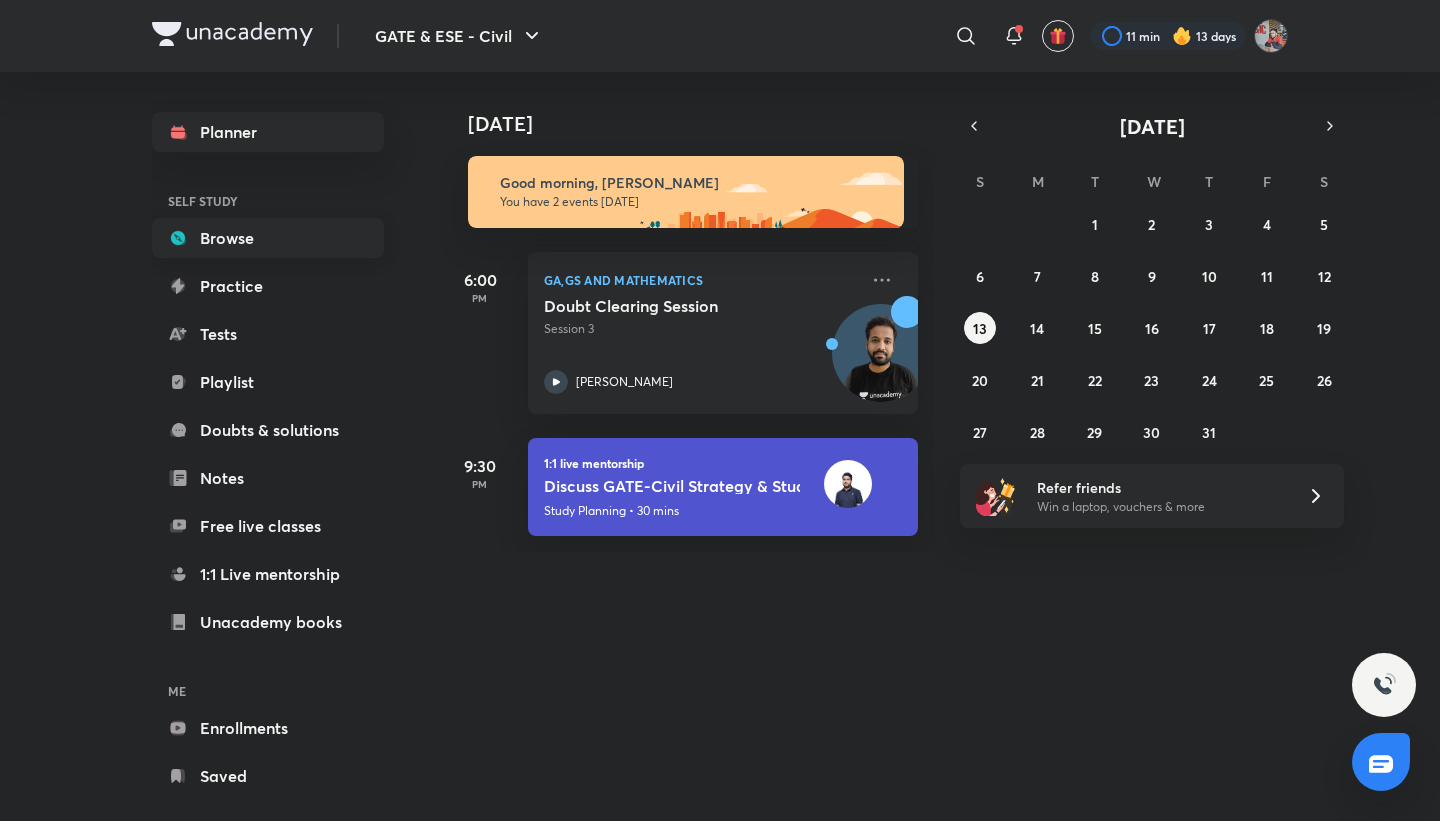 click on "Browse" at bounding box center [268, 238] 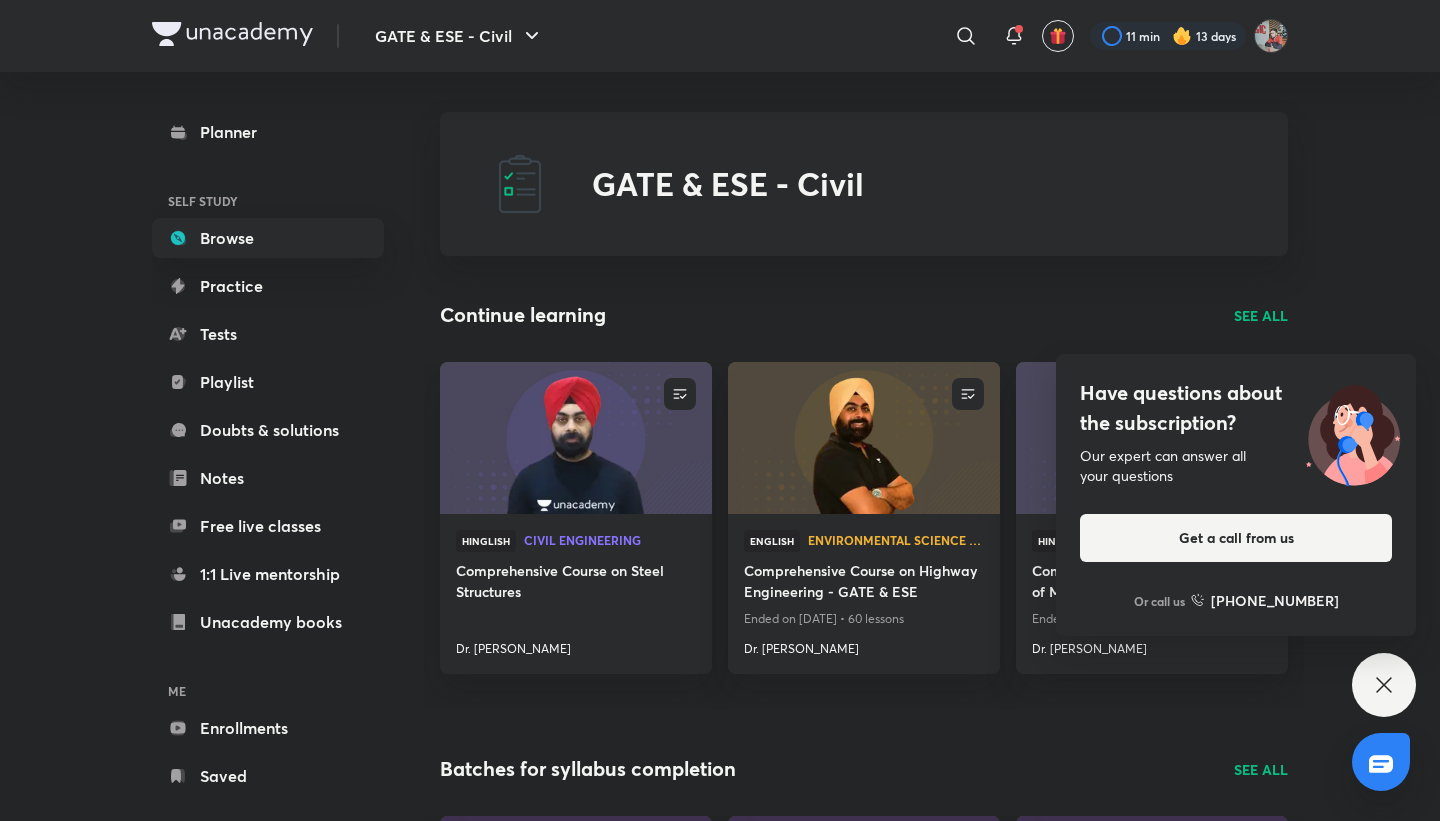 click on "Have questions about the subscription? Our expert can answer all your questions Get a call from us Or call us +91 8585858585" at bounding box center [1384, 685] 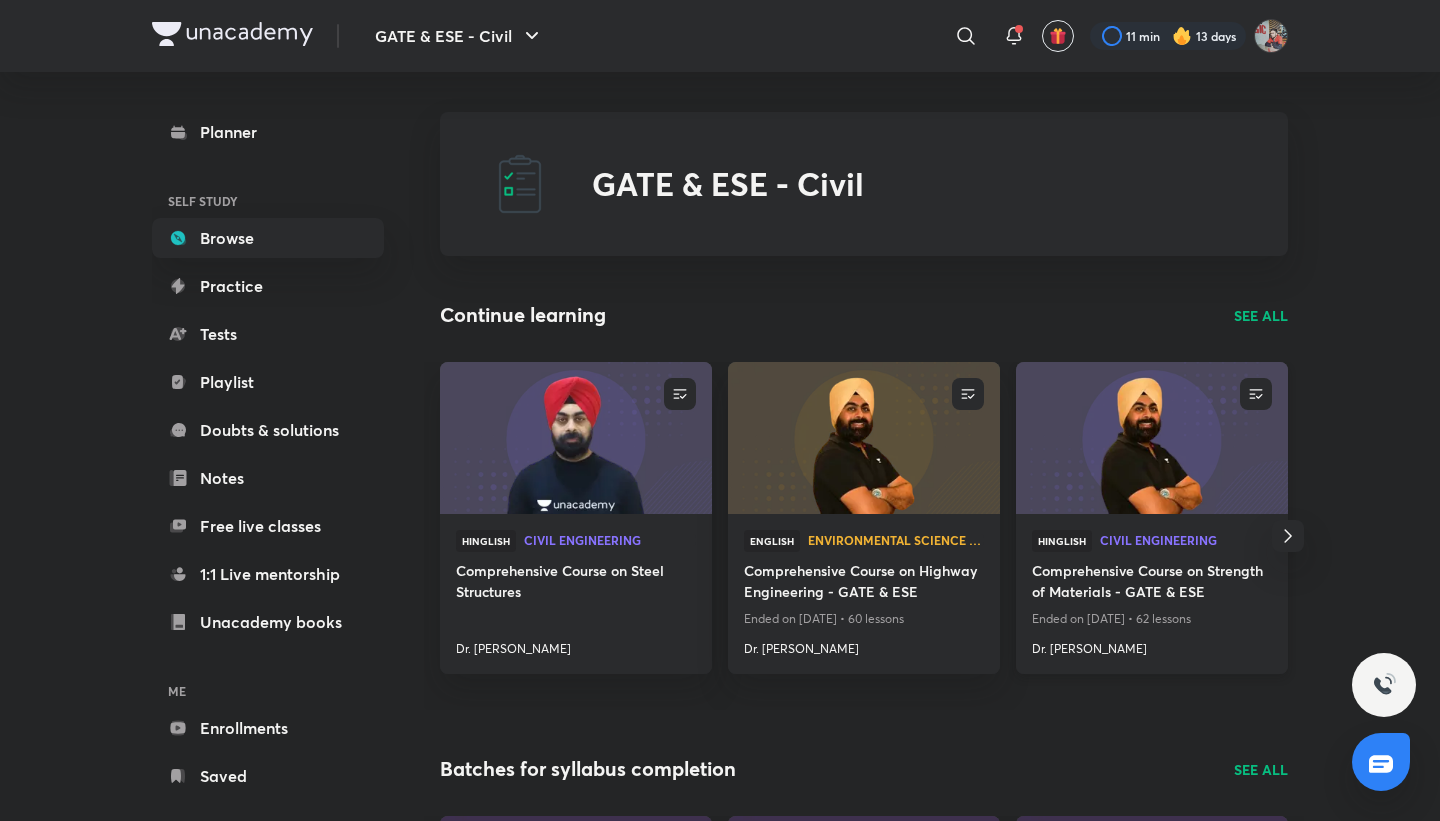 click on "Dr. [PERSON_NAME]" at bounding box center (1152, 645) 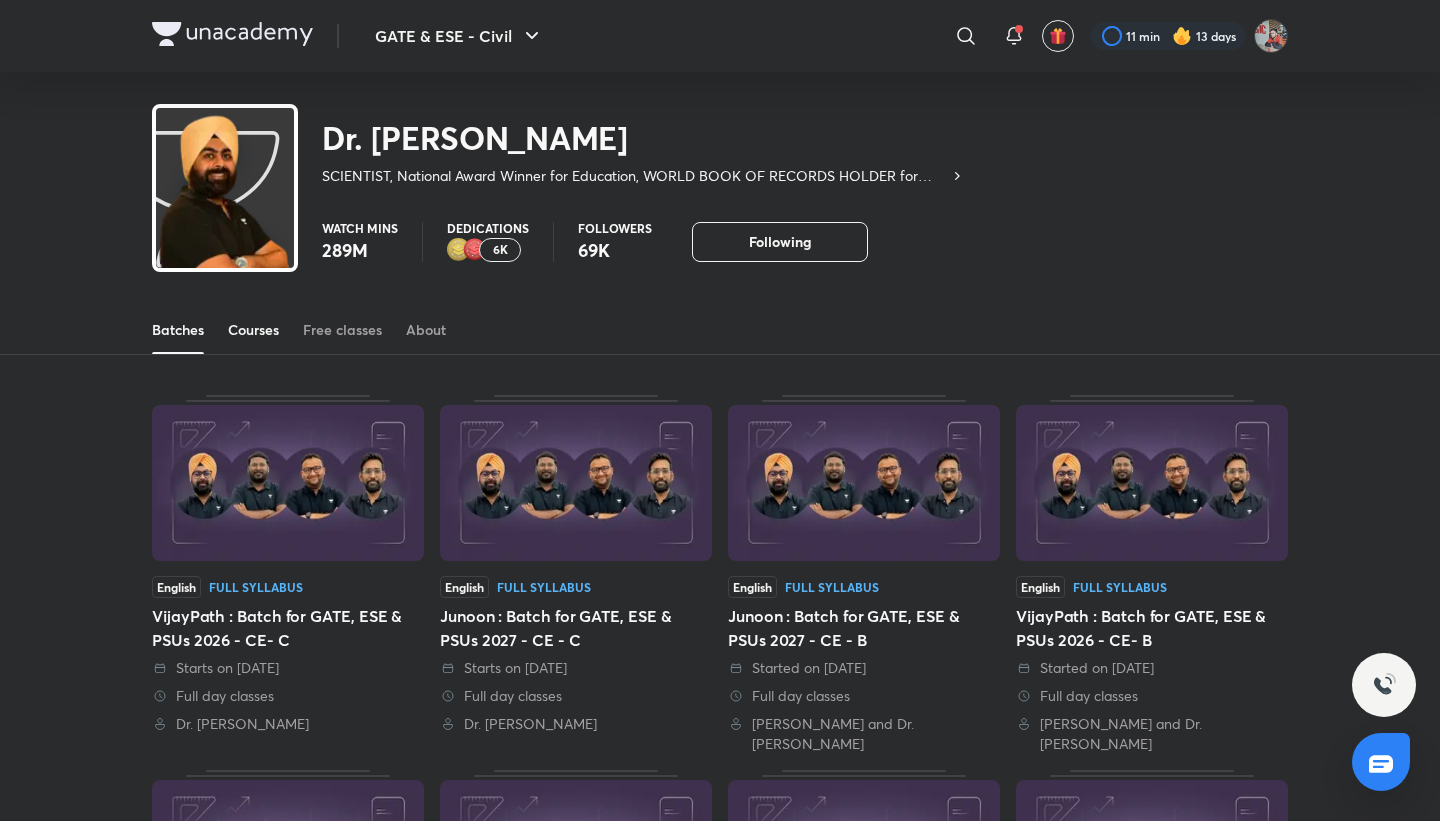click on "Courses" at bounding box center (253, 330) 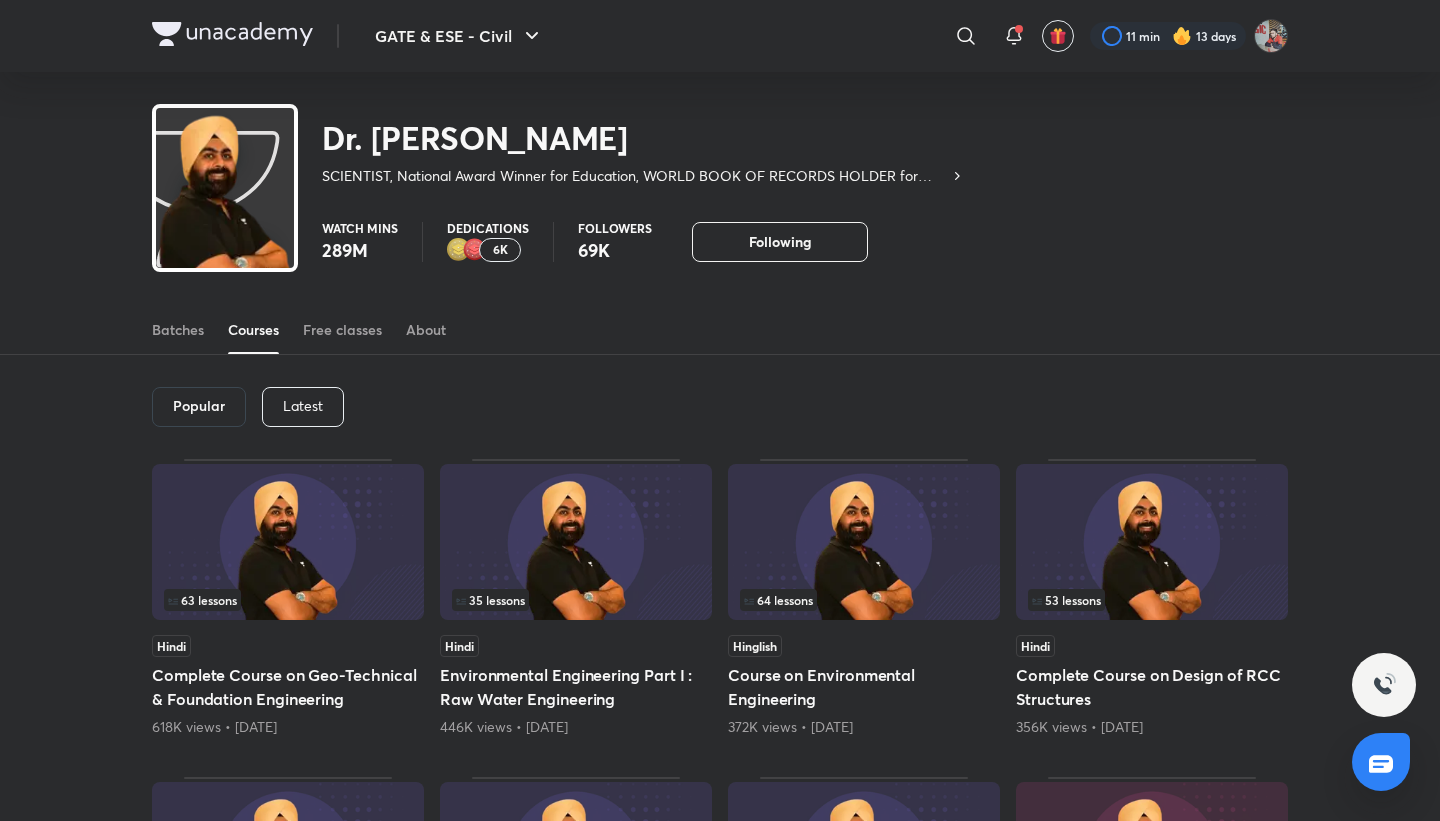 click on "Latest" at bounding box center [303, 406] 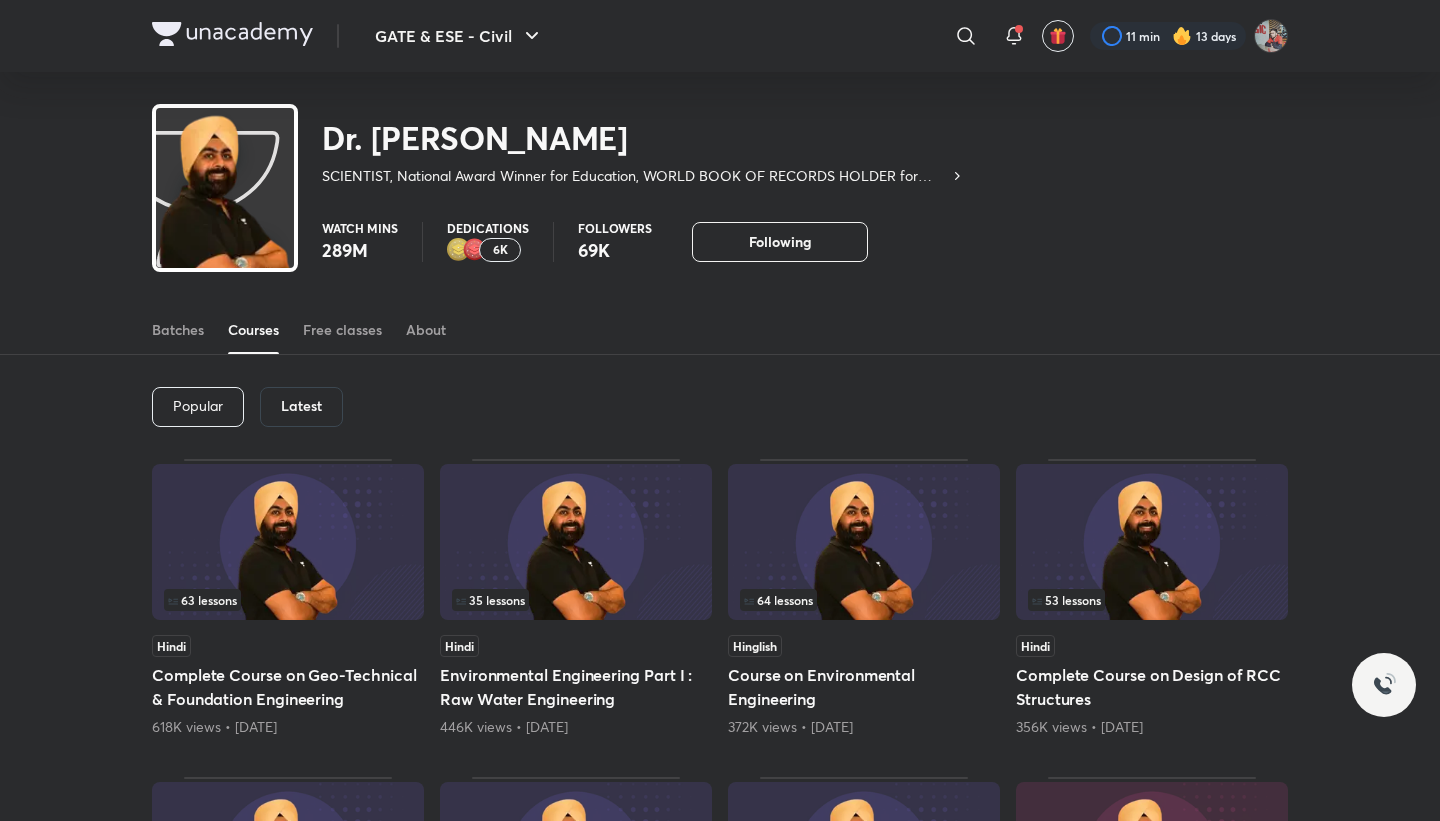 click on "Latest" at bounding box center [301, 406] 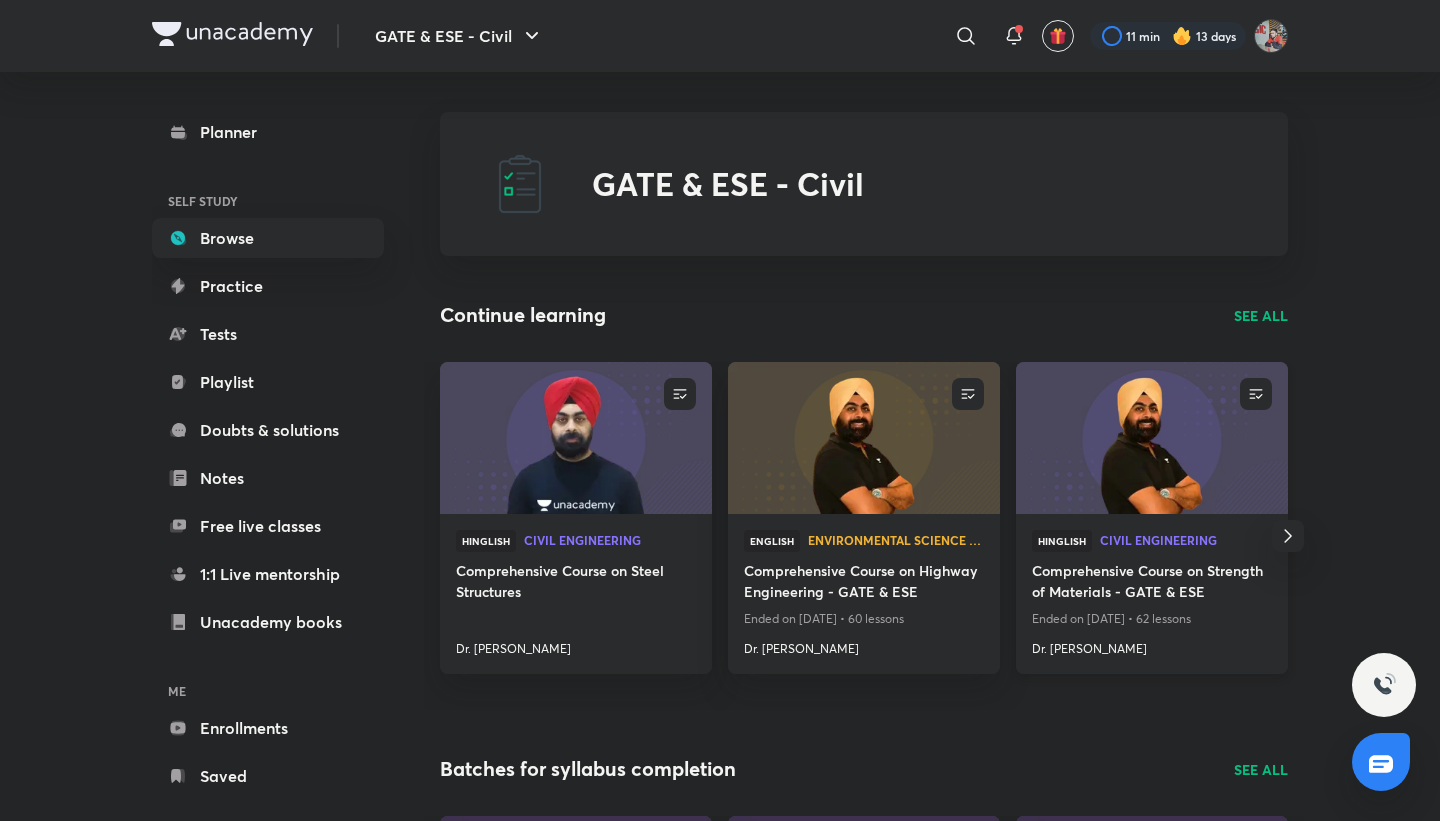 click at bounding box center [1151, 437] 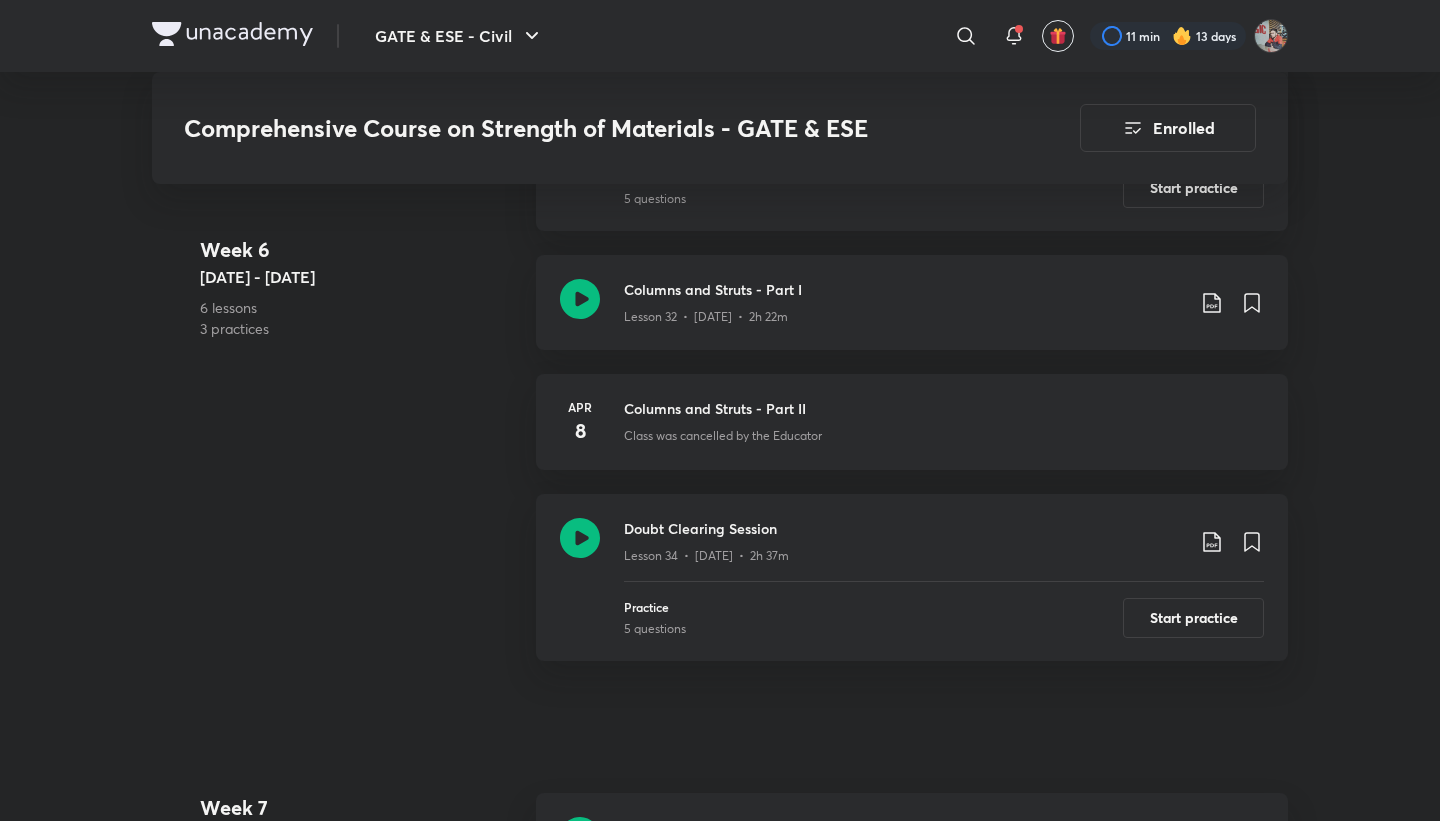 scroll, scrollTop: 6604, scrollLeft: 0, axis: vertical 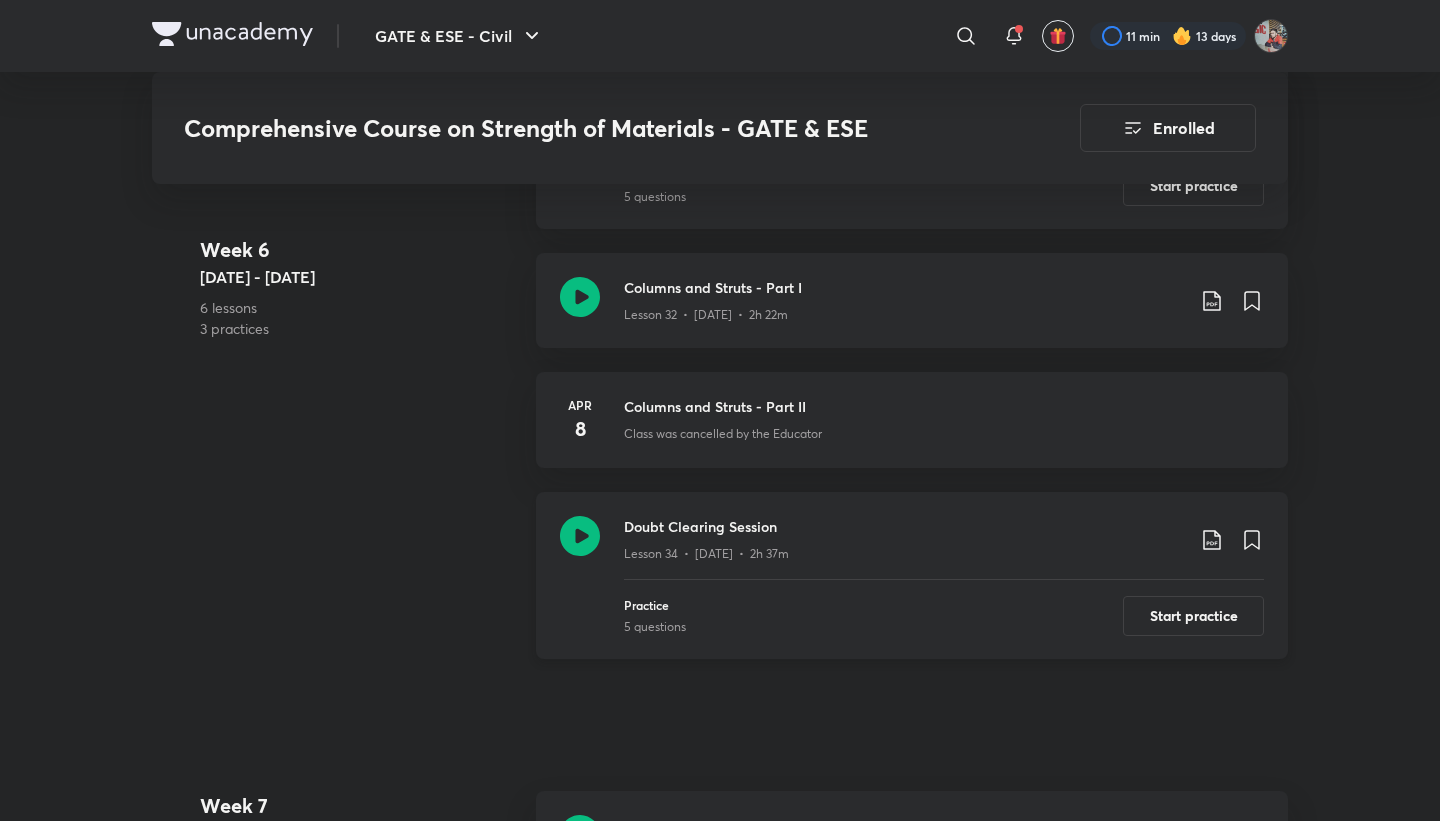 click 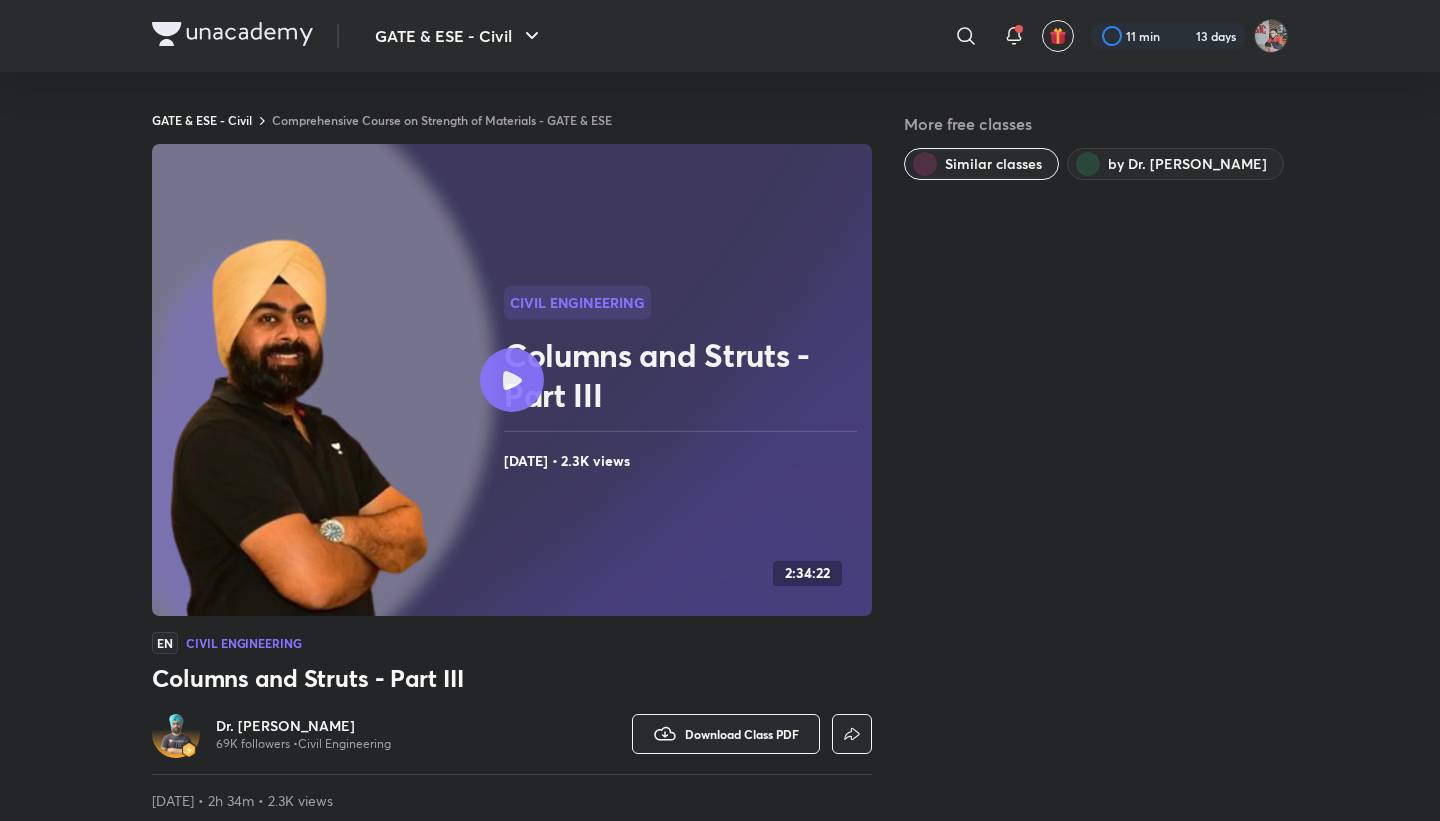 scroll, scrollTop: 0, scrollLeft: 0, axis: both 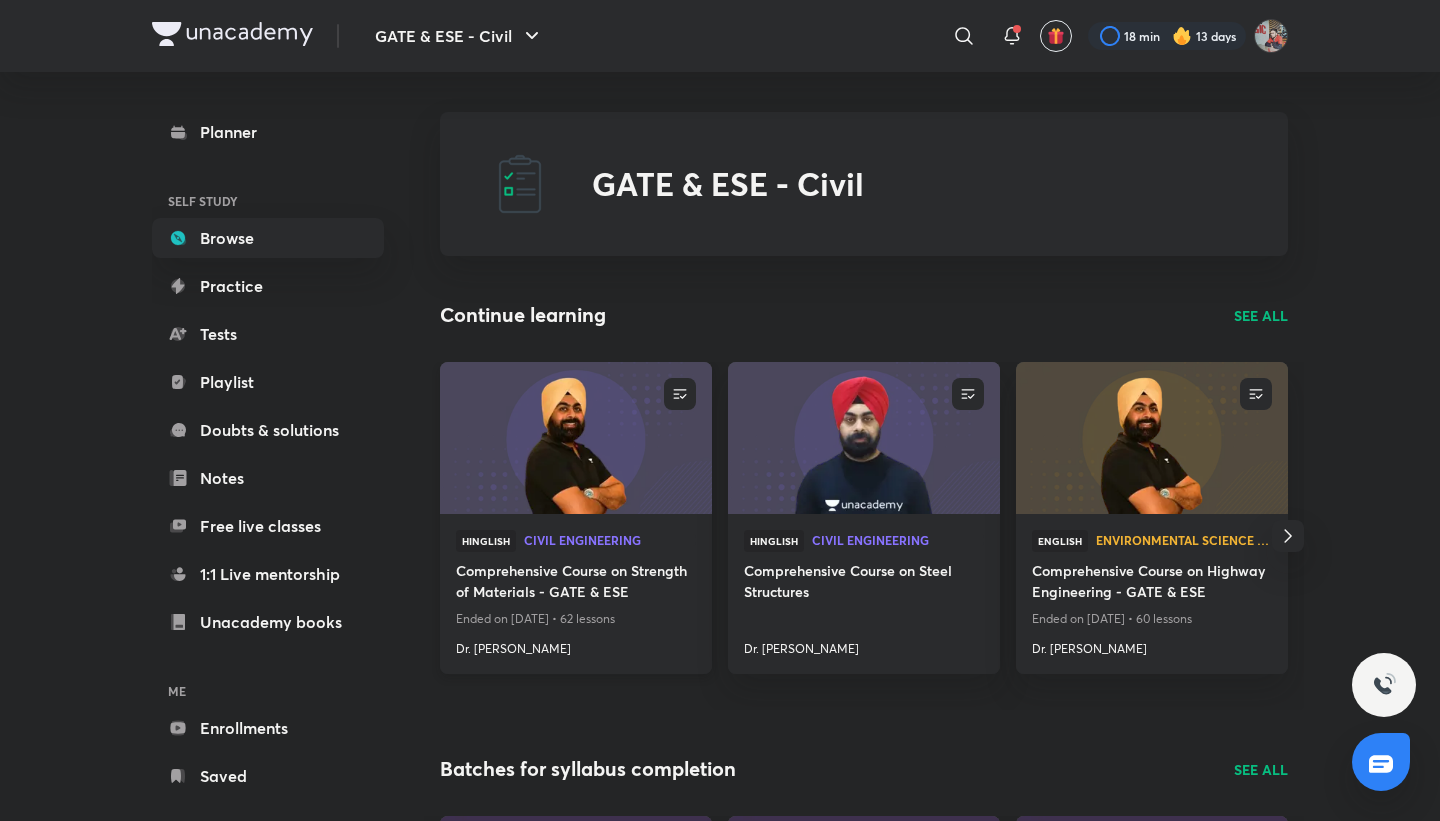 click at bounding box center (575, 437) 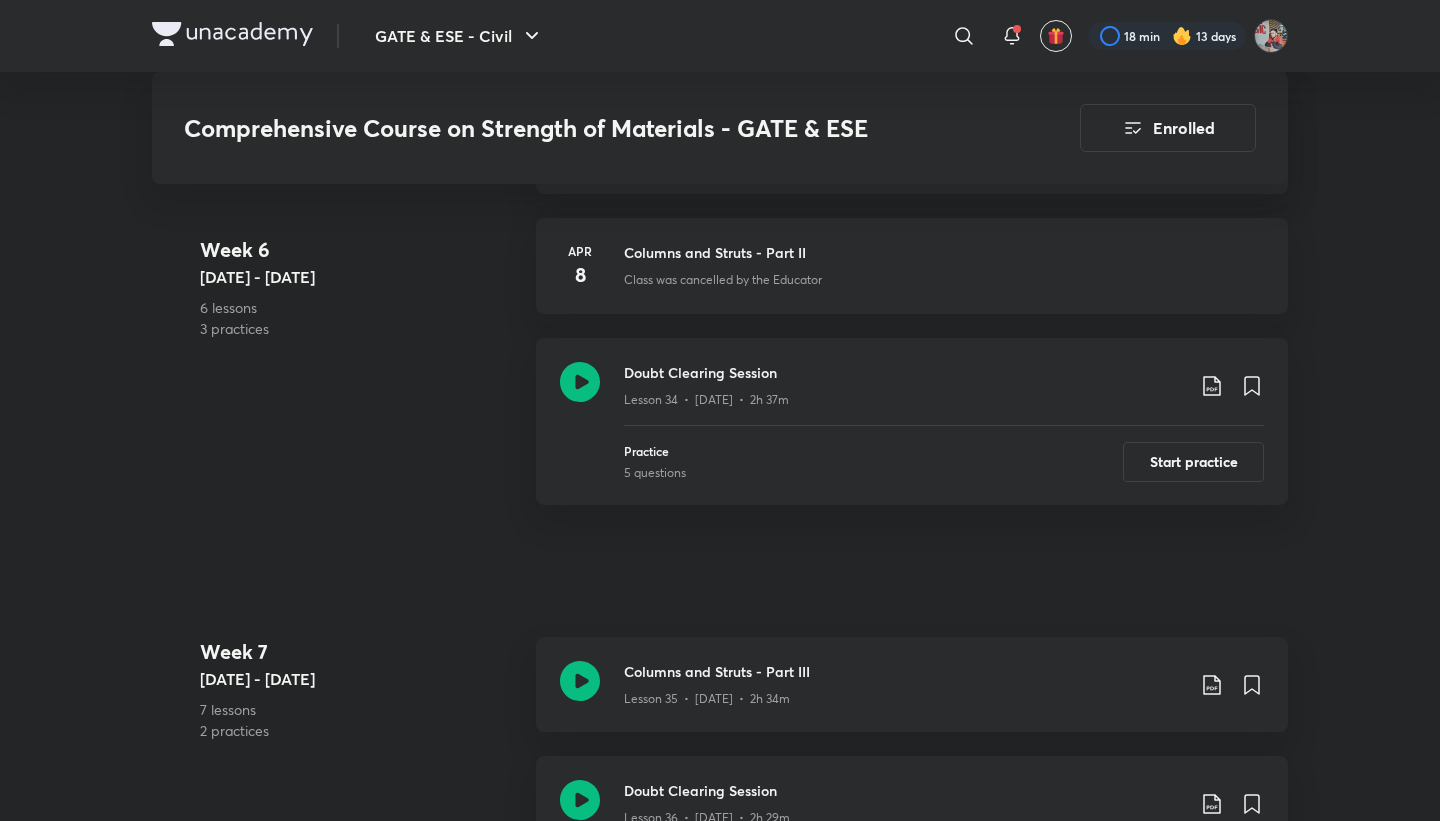 scroll, scrollTop: 6741, scrollLeft: 0, axis: vertical 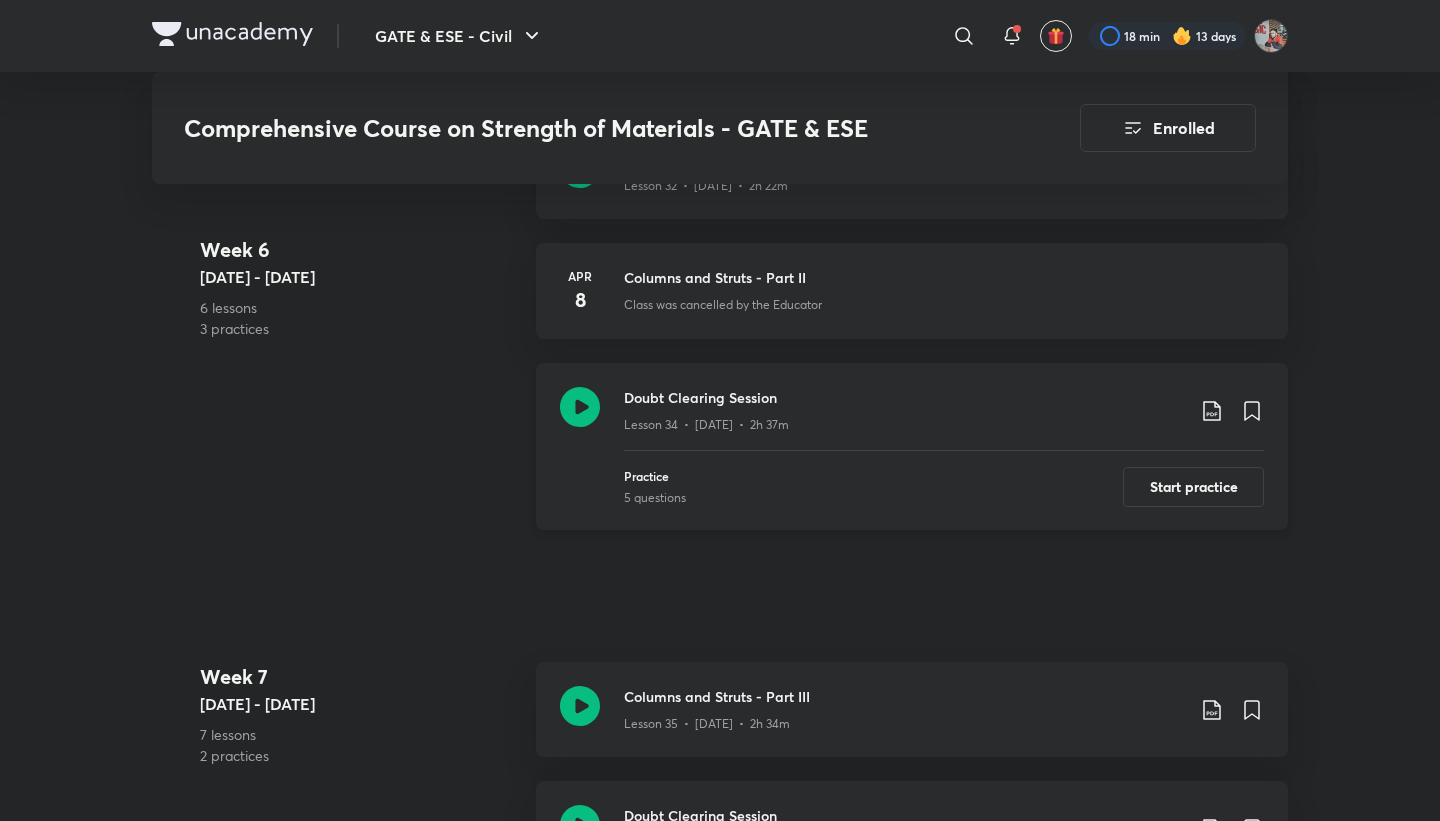 click 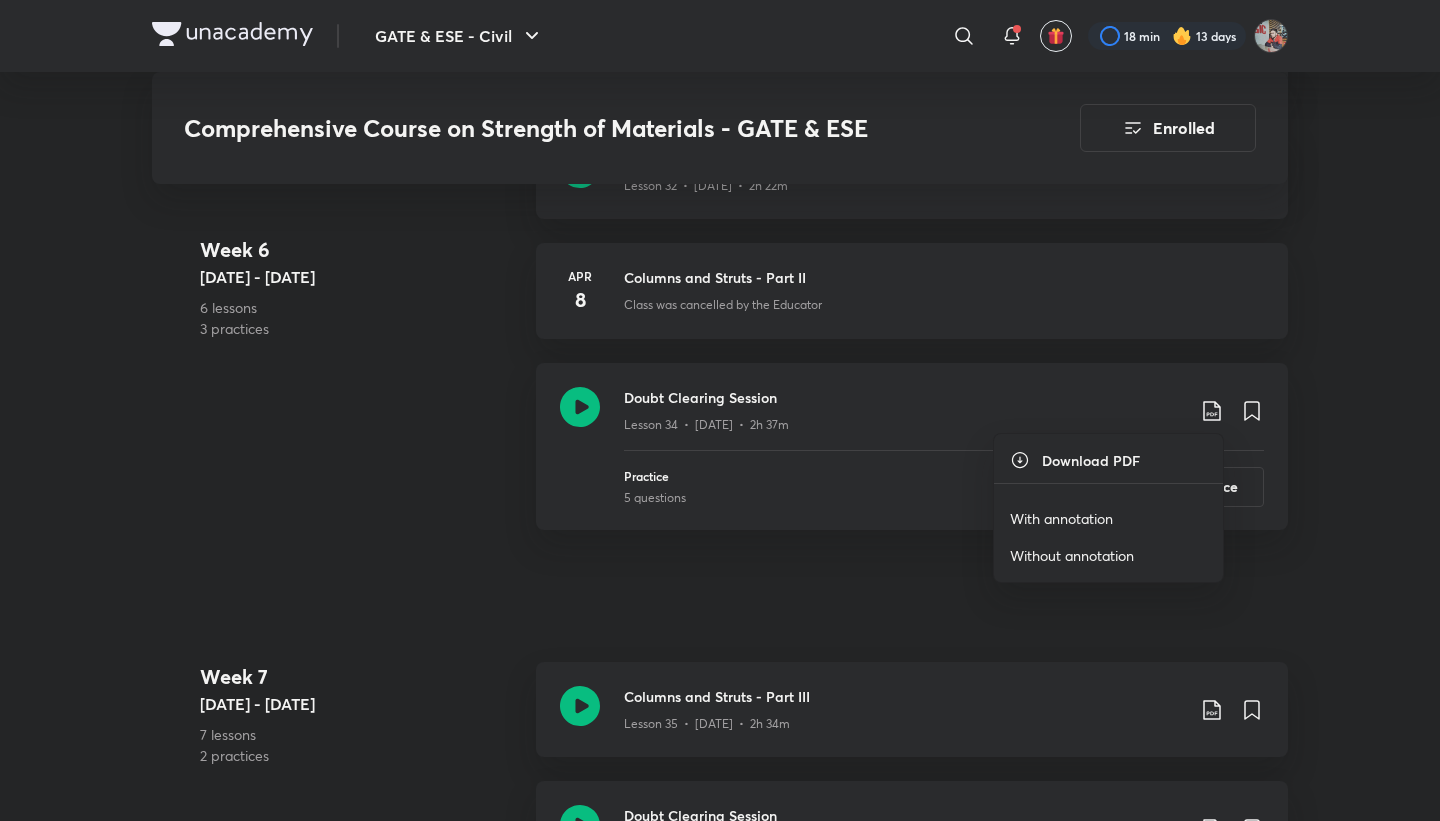 click on "With annotation" at bounding box center (1061, 518) 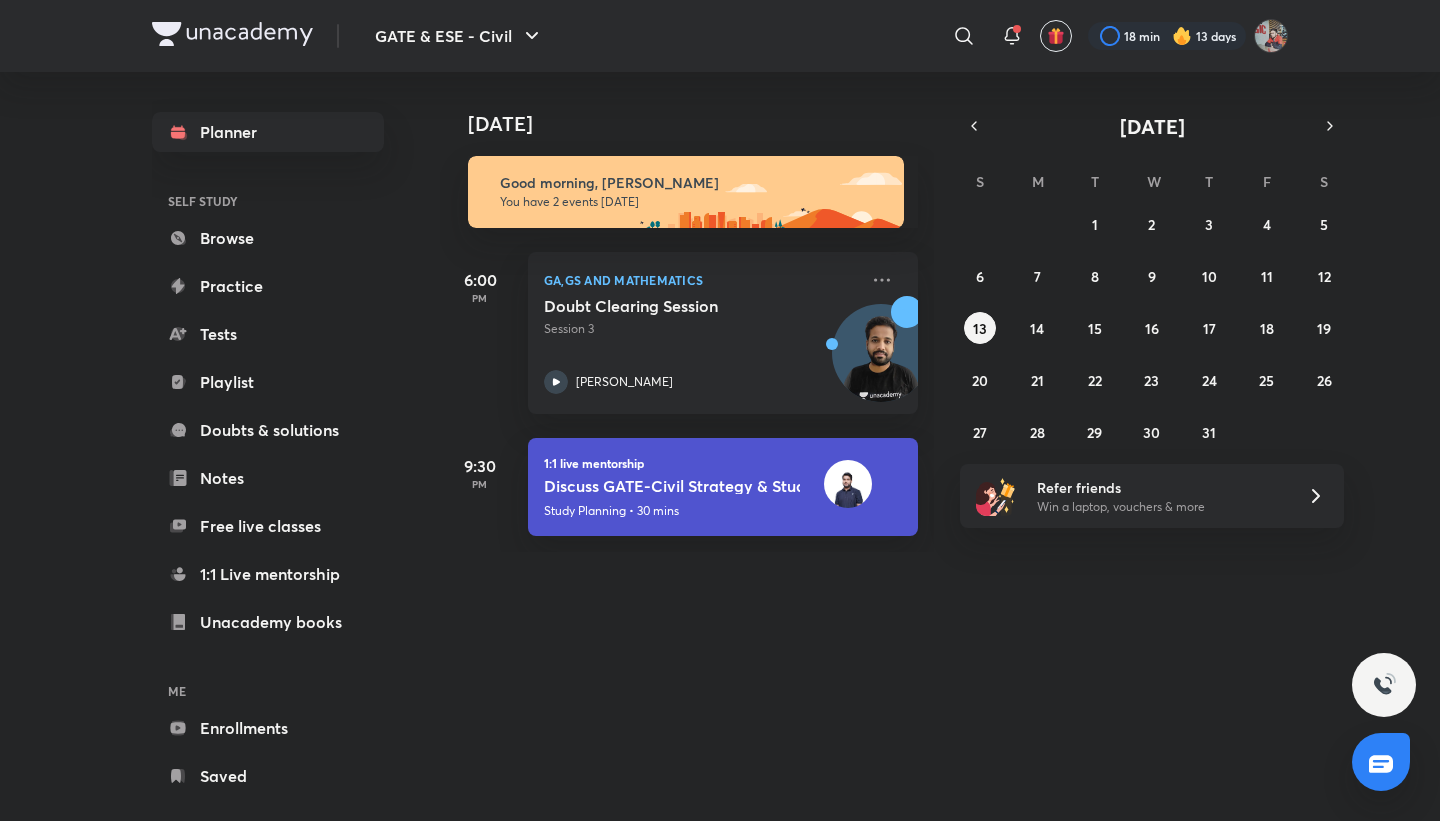 scroll, scrollTop: 0, scrollLeft: 0, axis: both 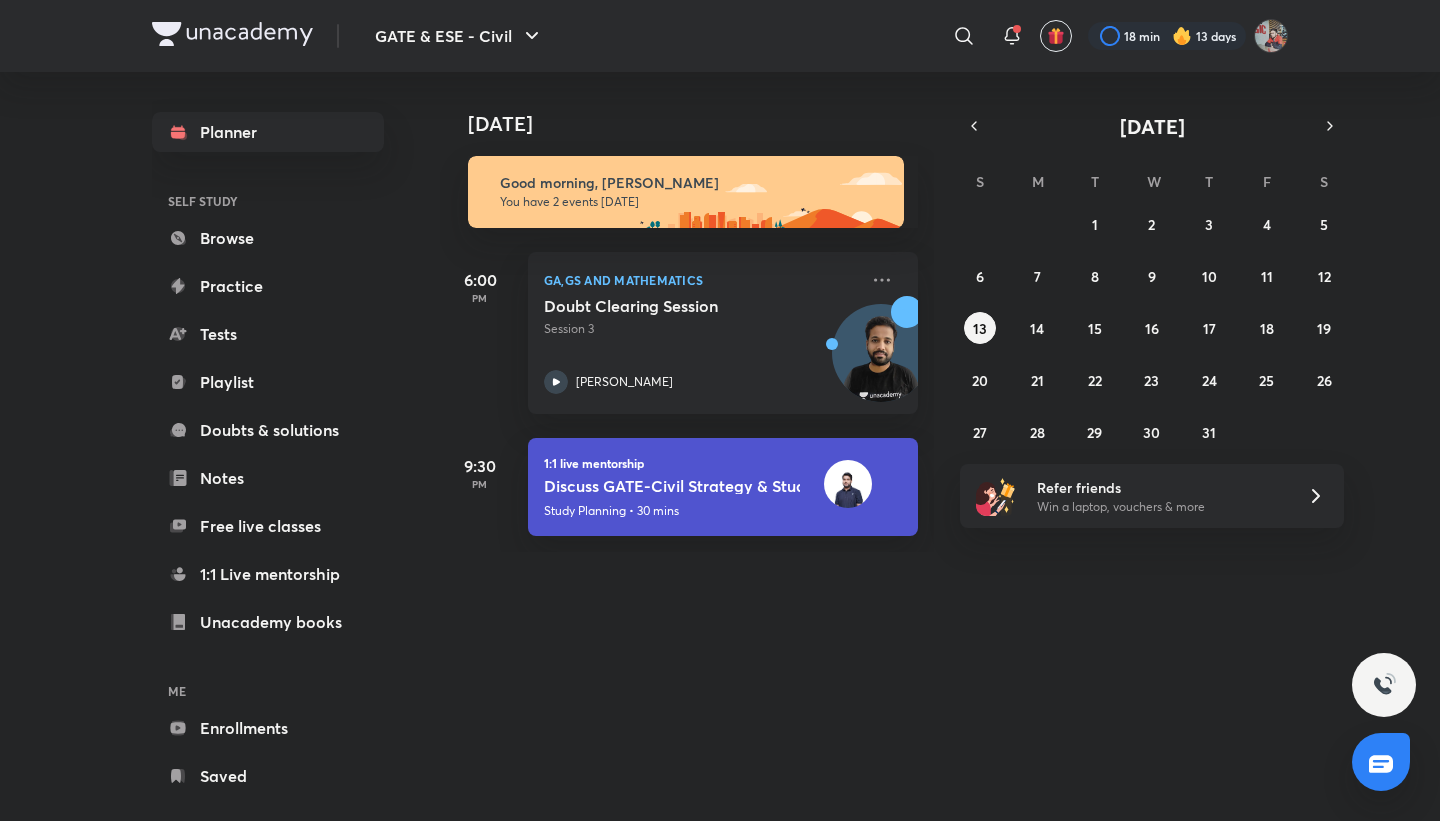 click on "1:1 live mentorship" at bounding box center [723, 463] 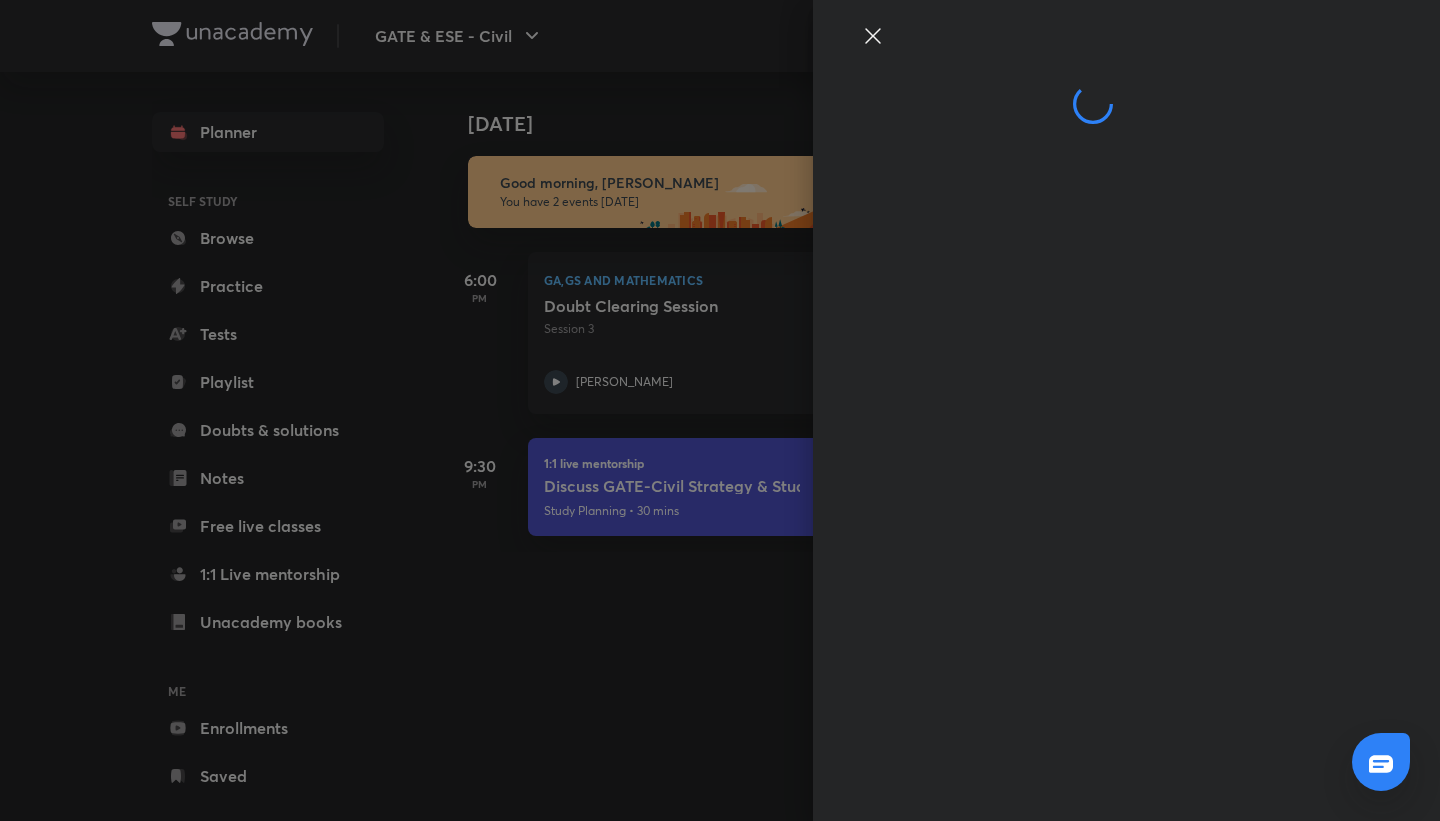 click at bounding box center [720, 410] 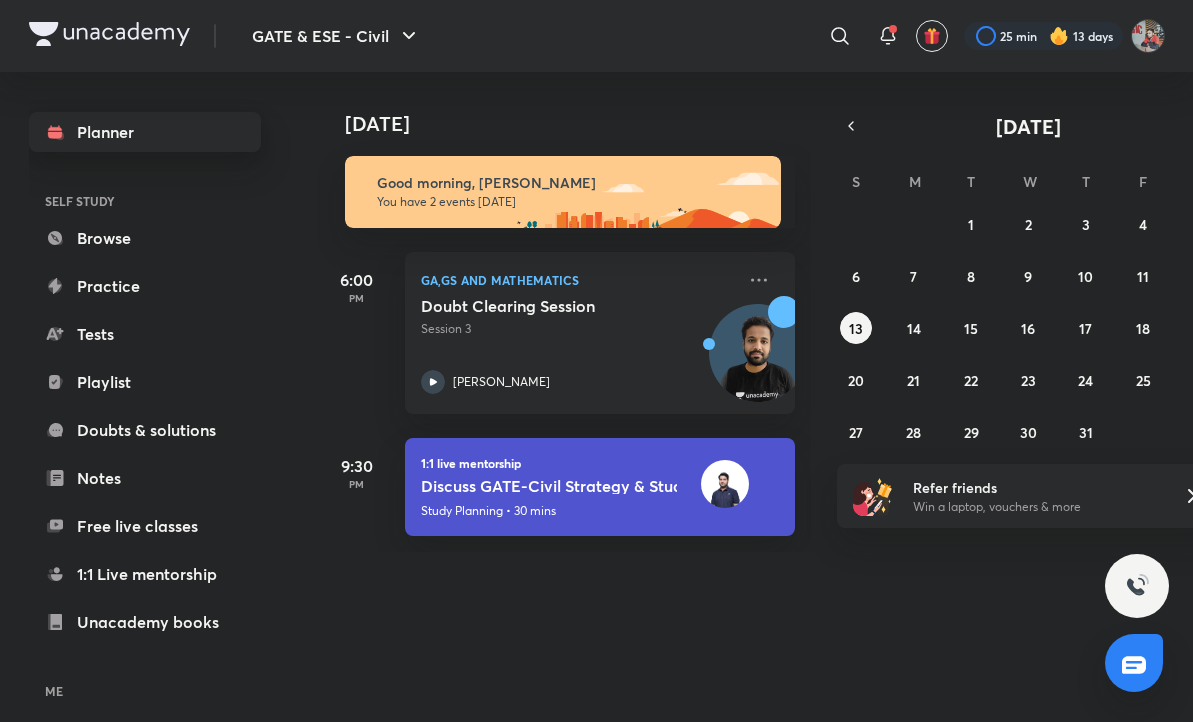 scroll, scrollTop: 0, scrollLeft: 0, axis: both 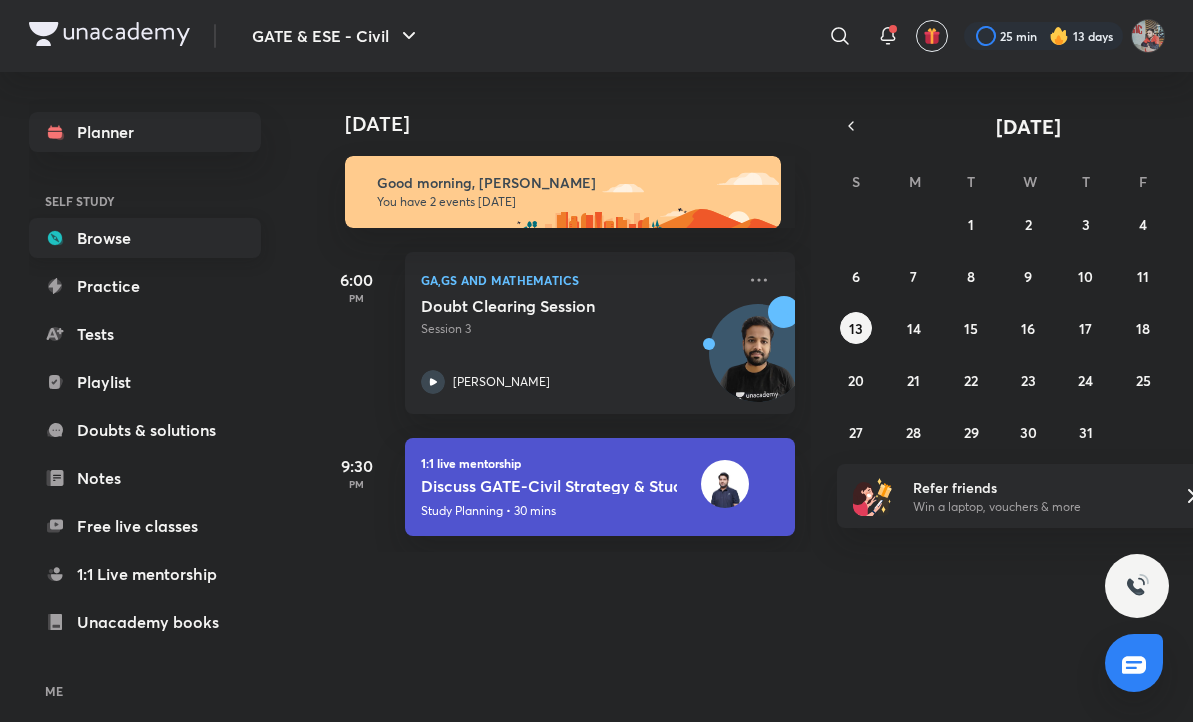 click on "Browse" at bounding box center (145, 238) 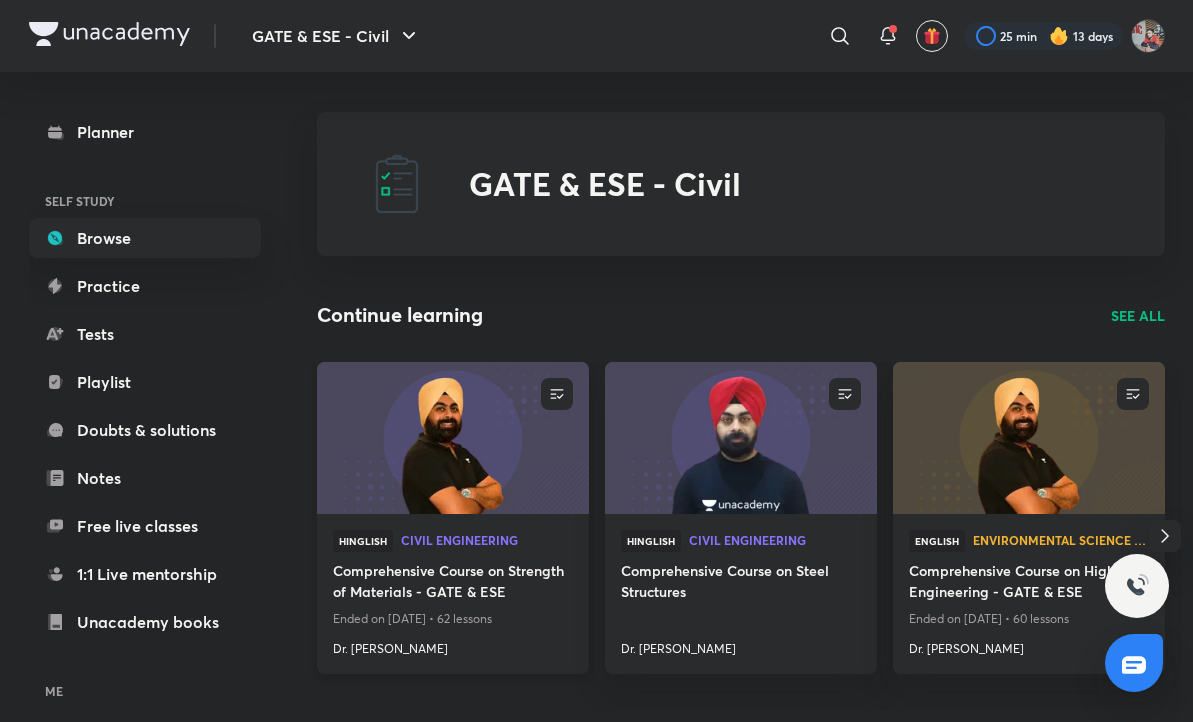 scroll, scrollTop: 7, scrollLeft: 0, axis: vertical 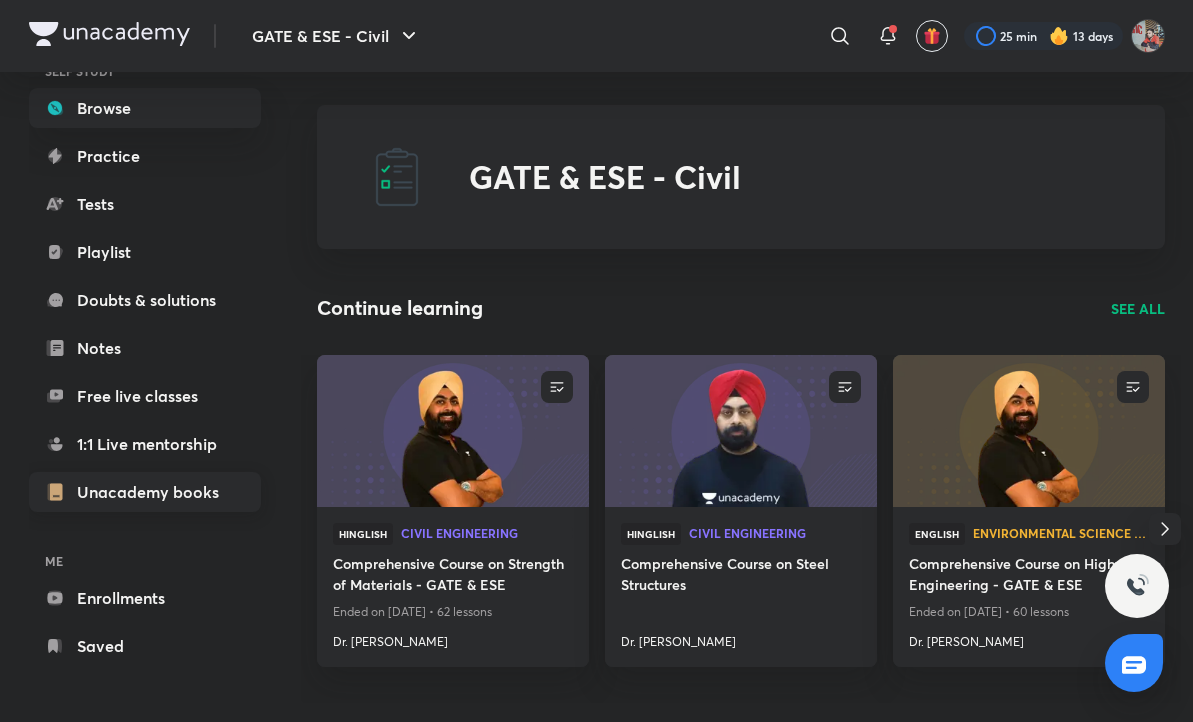 click on "Enrollments" at bounding box center (145, 598) 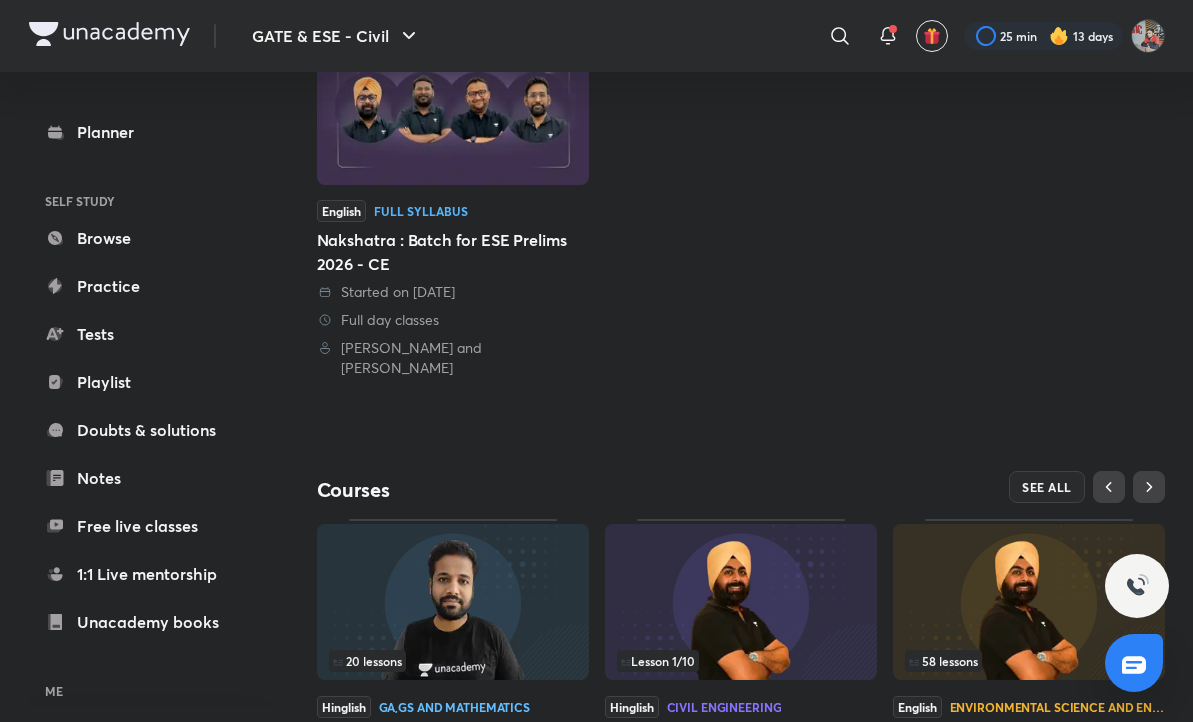 scroll, scrollTop: 424, scrollLeft: 0, axis: vertical 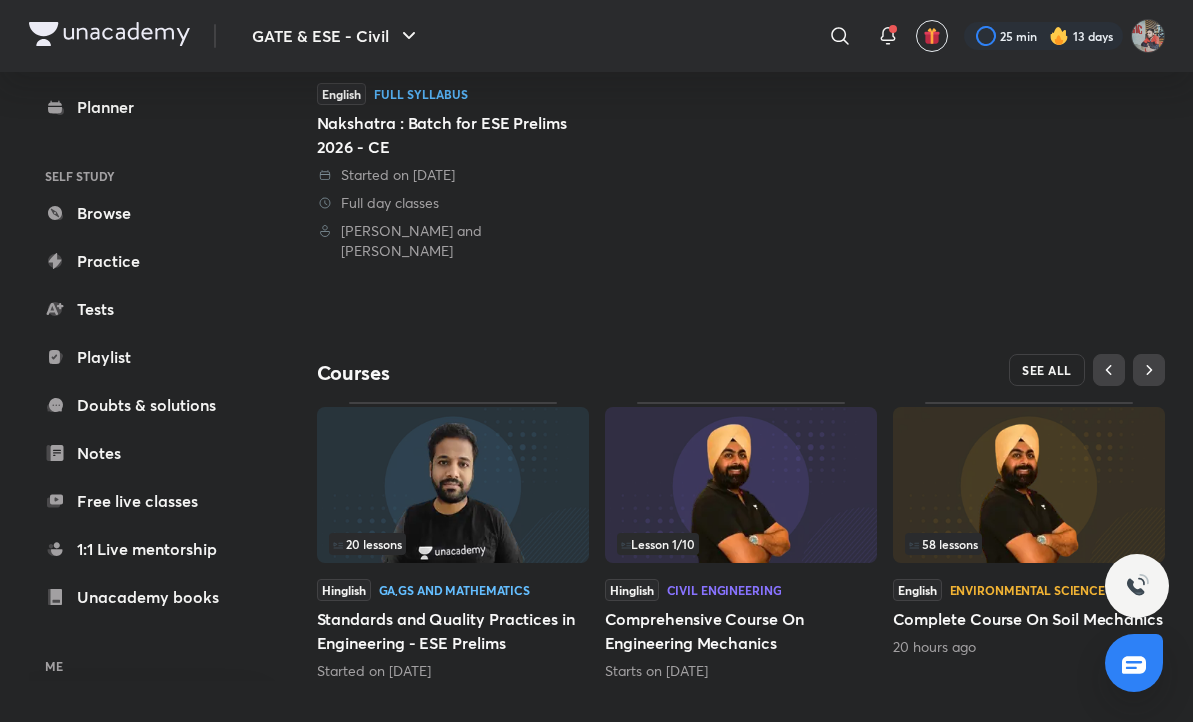 click on "SEE ALL" at bounding box center (1047, 370) 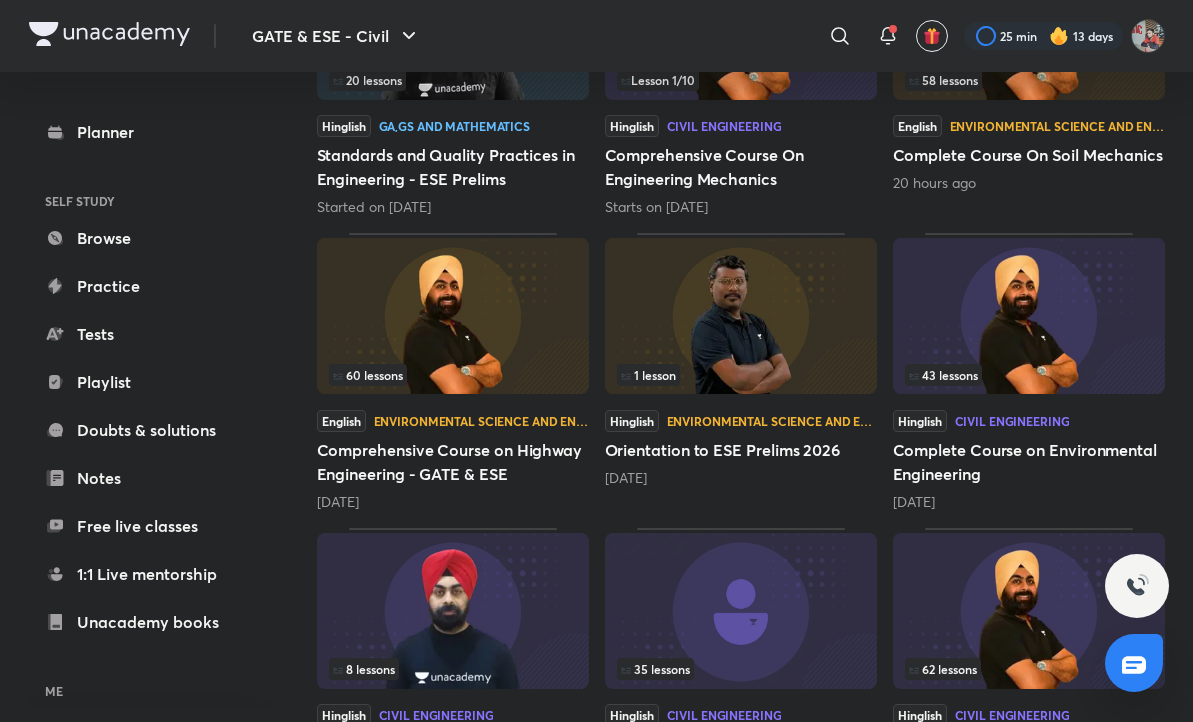 scroll, scrollTop: 564, scrollLeft: 0, axis: vertical 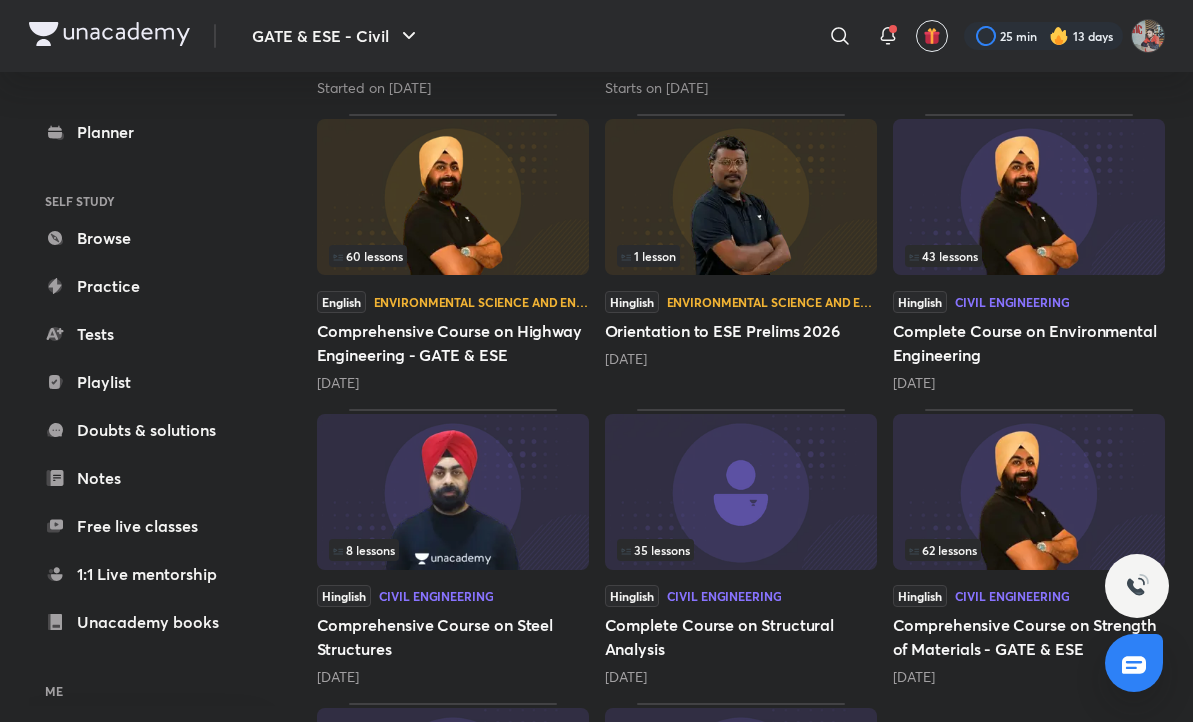 click at bounding box center (741, 492) 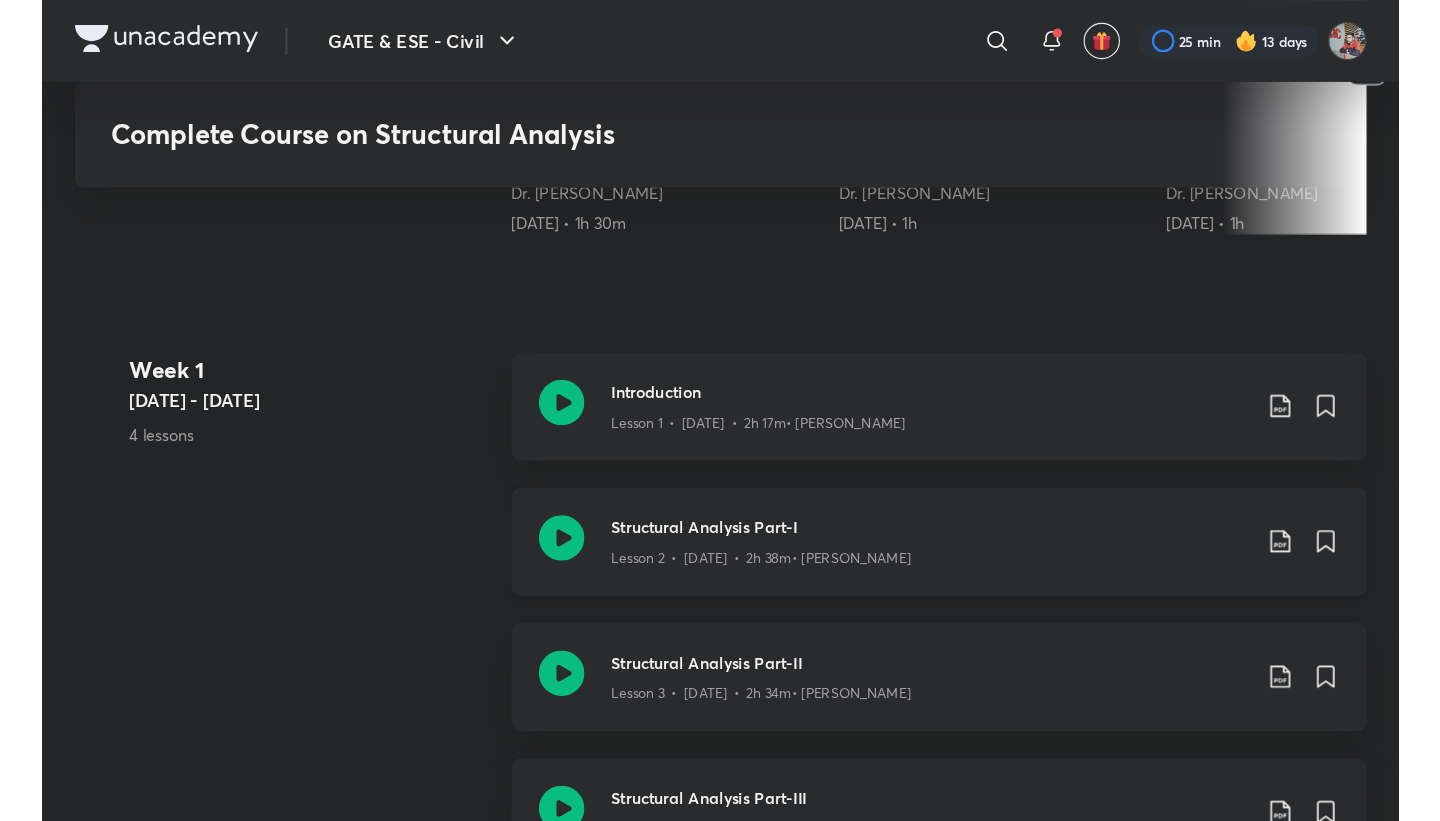 scroll, scrollTop: 675, scrollLeft: 0, axis: vertical 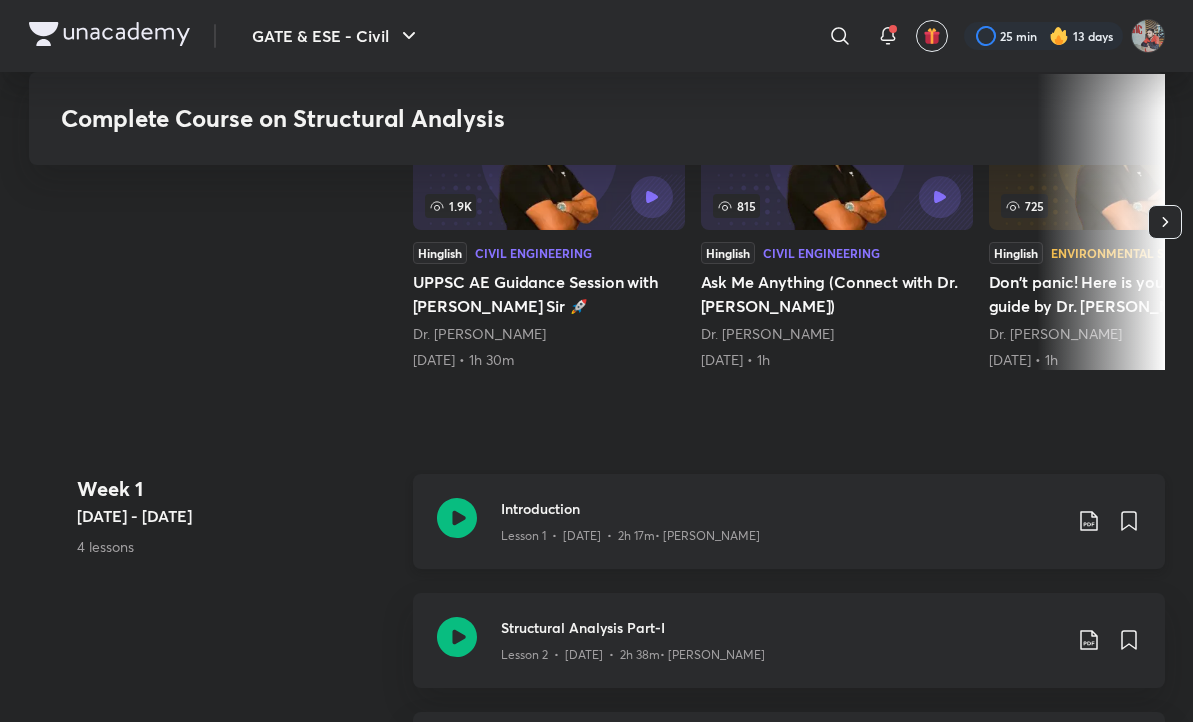 click 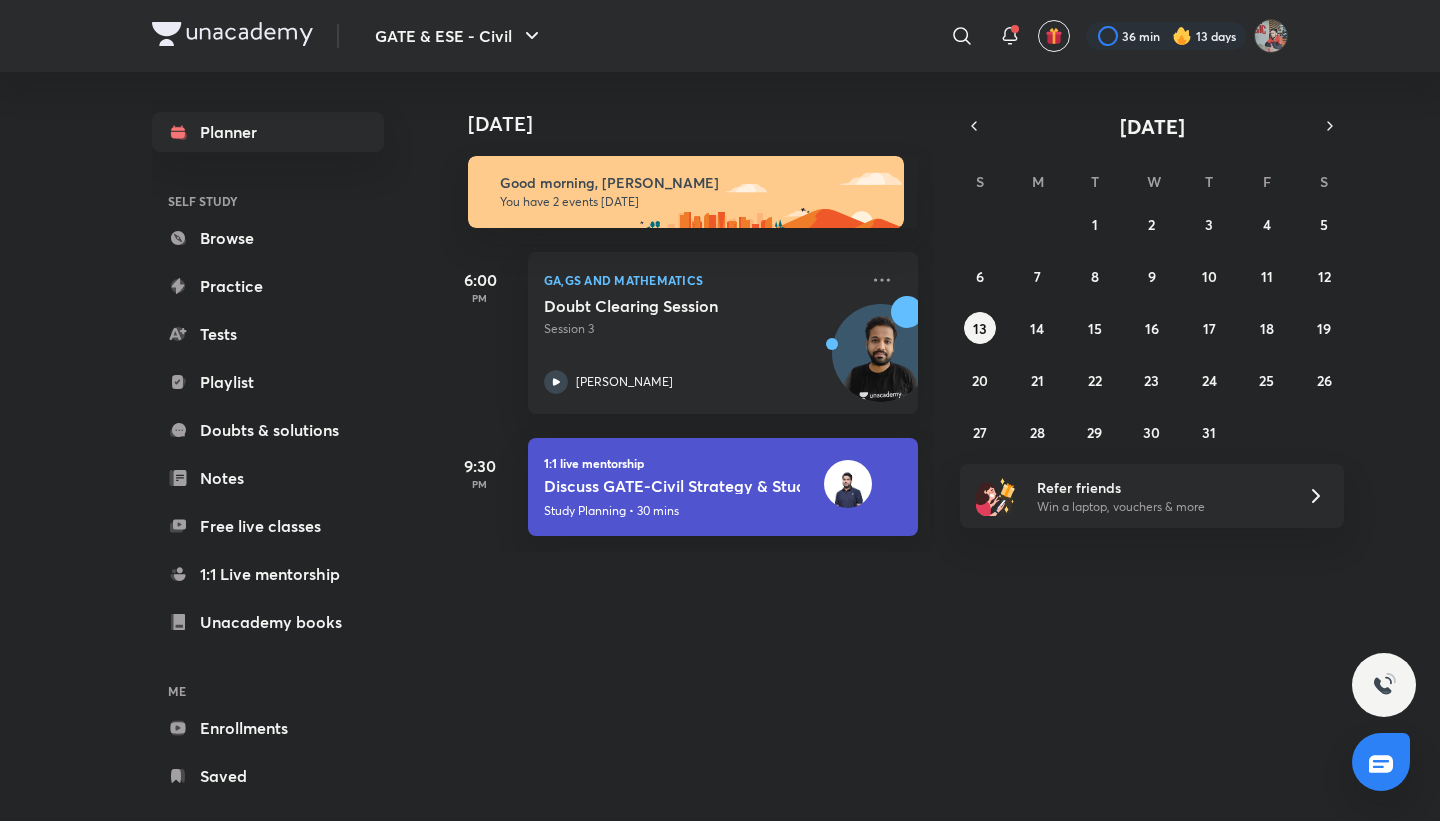scroll, scrollTop: 0, scrollLeft: 0, axis: both 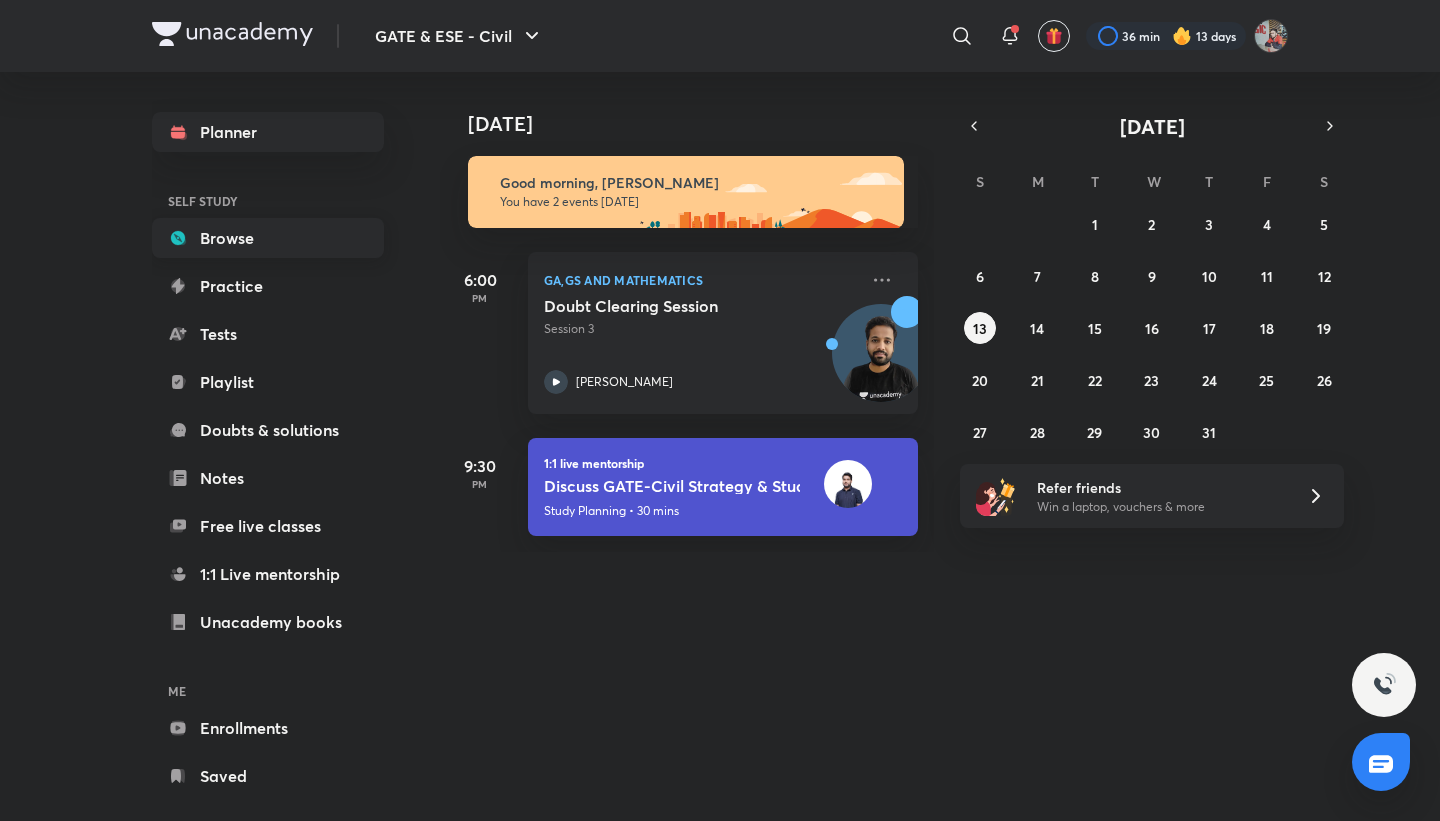 click on "Browse" at bounding box center [268, 238] 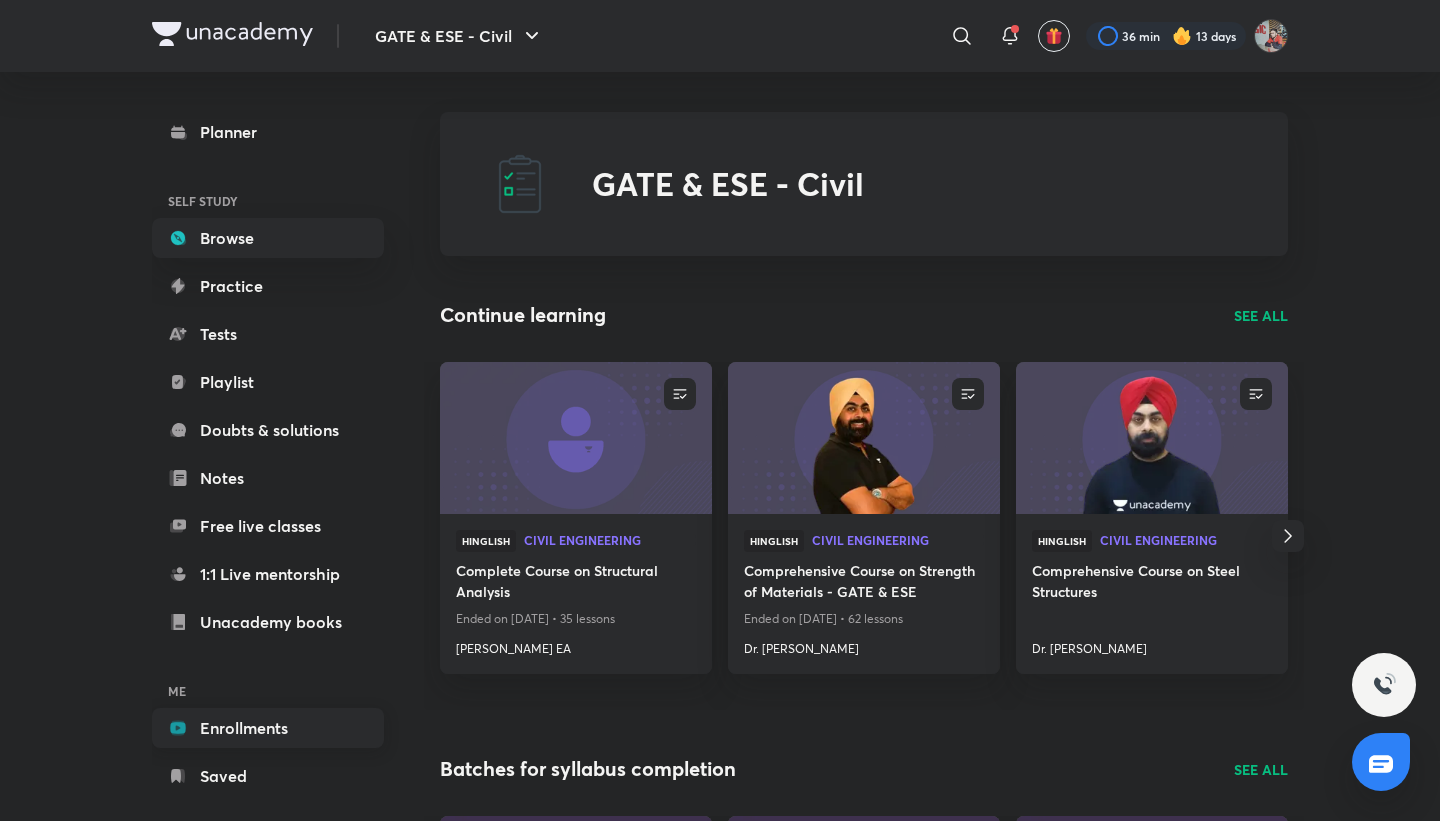 click on "Enrollments" at bounding box center (268, 728) 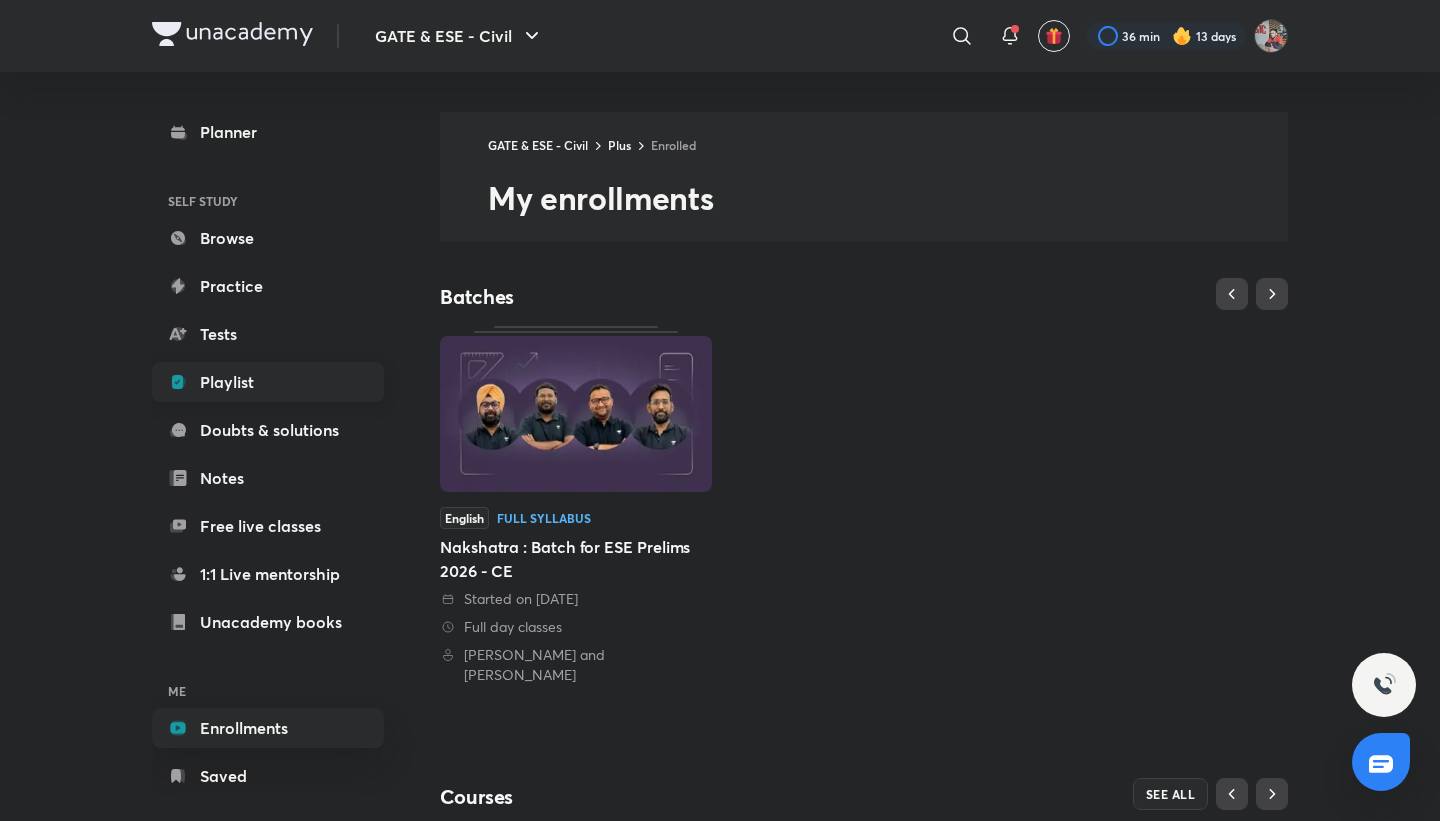 click on "Playlist" at bounding box center (268, 382) 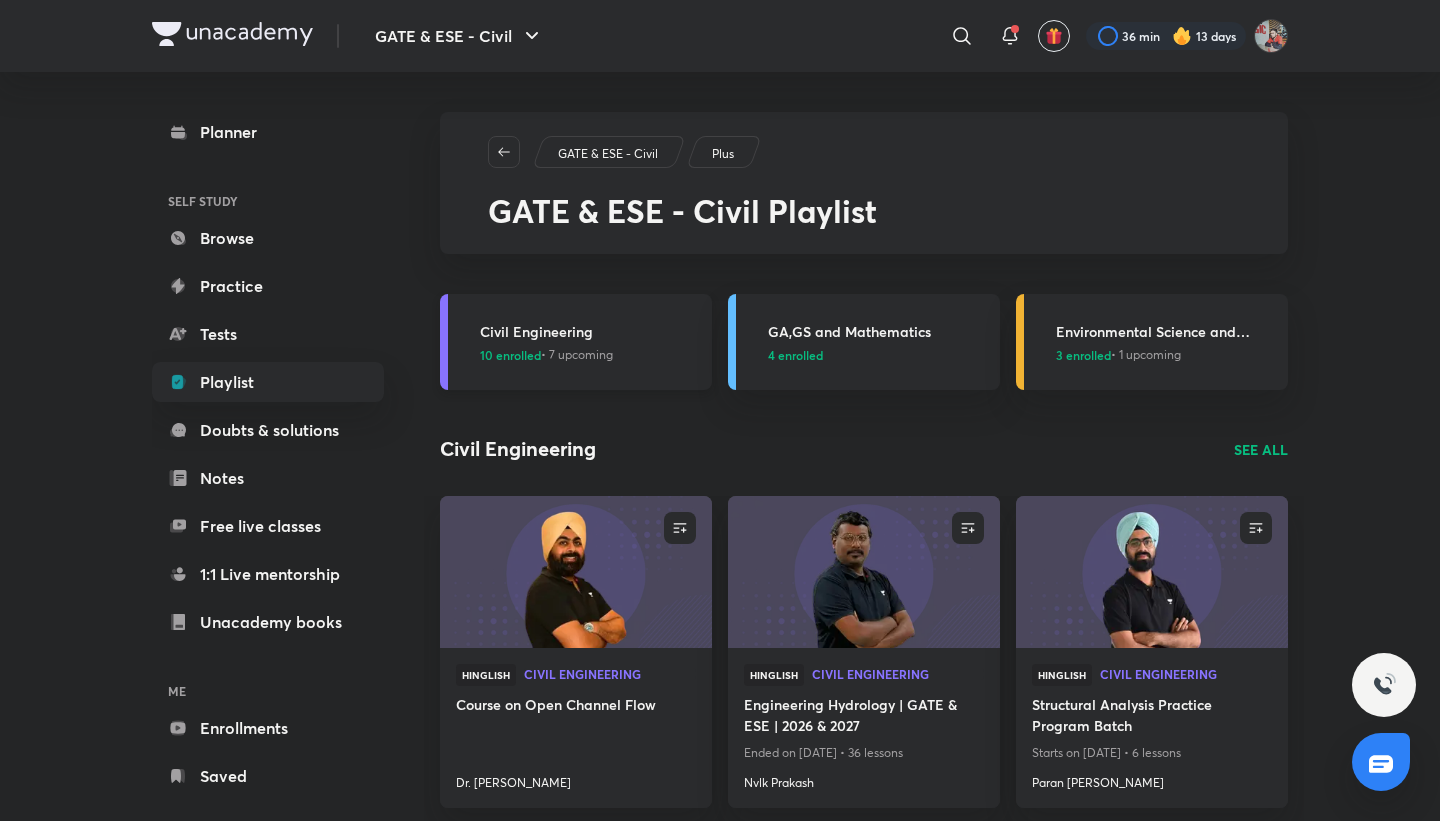 click on "10 enrolled  • 7 upcoming" at bounding box center [546, 355] 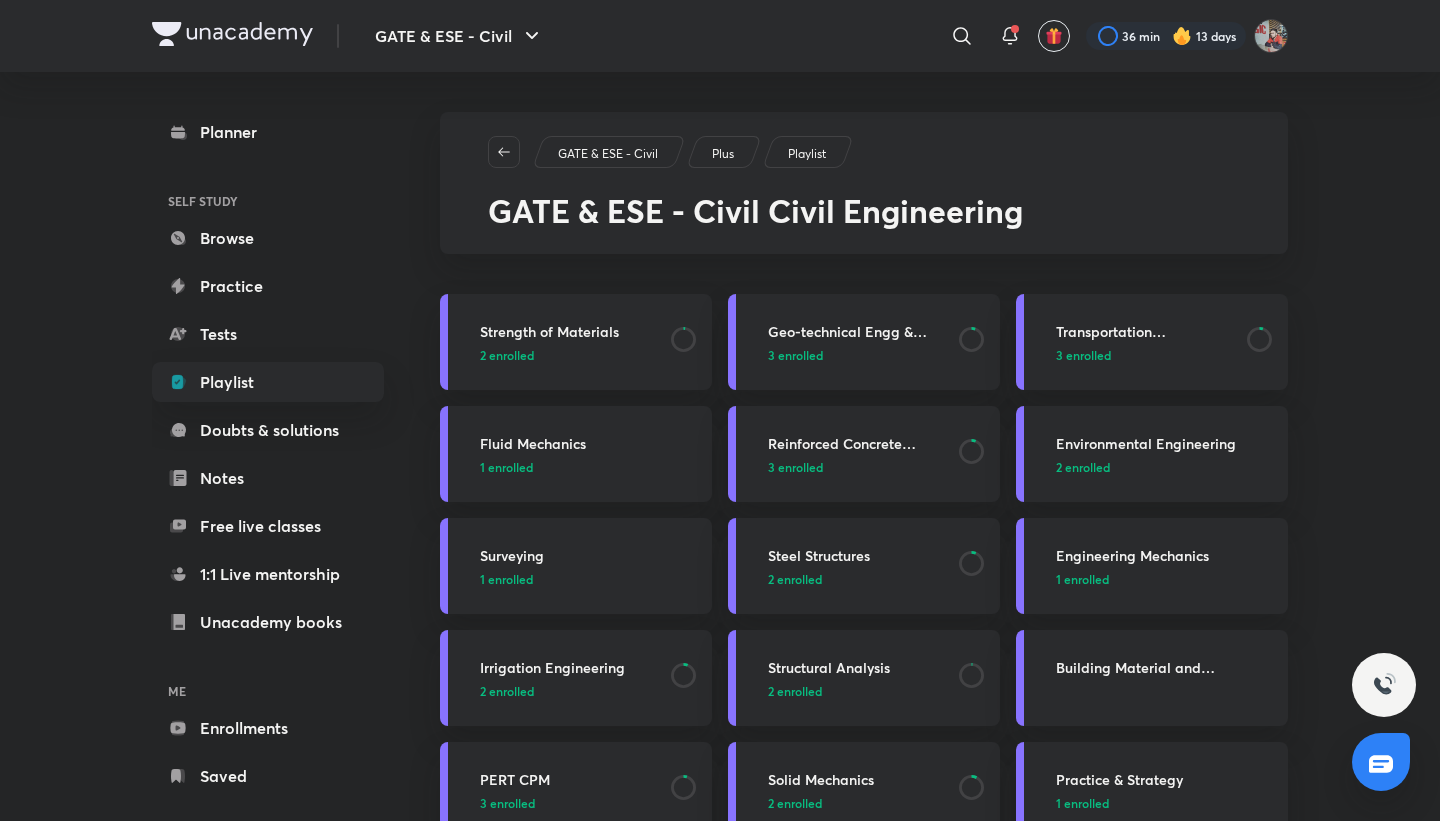 scroll, scrollTop: 21, scrollLeft: 0, axis: vertical 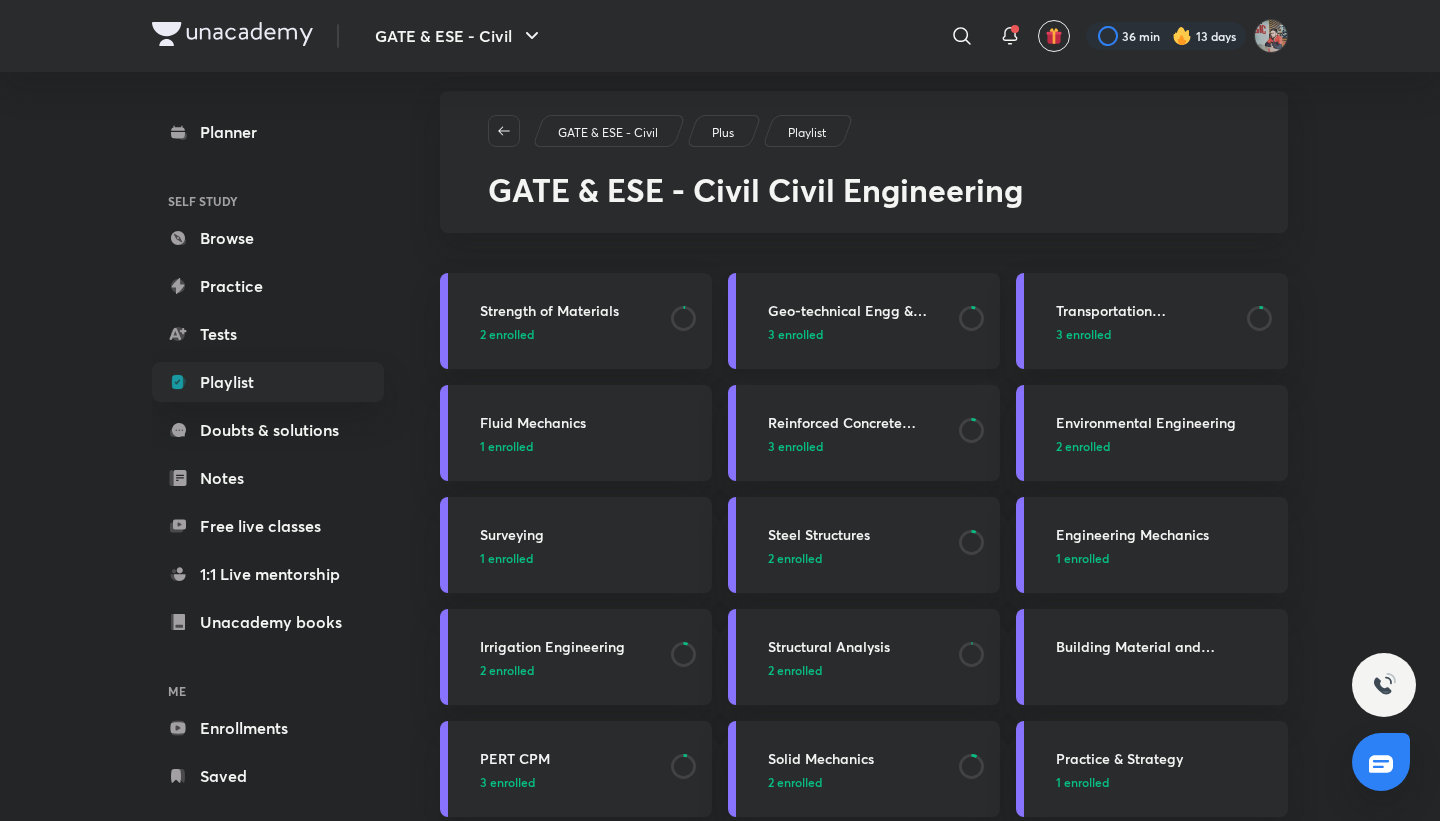 click on "Geo-technical Engg & Found. Engg" at bounding box center (857, 310) 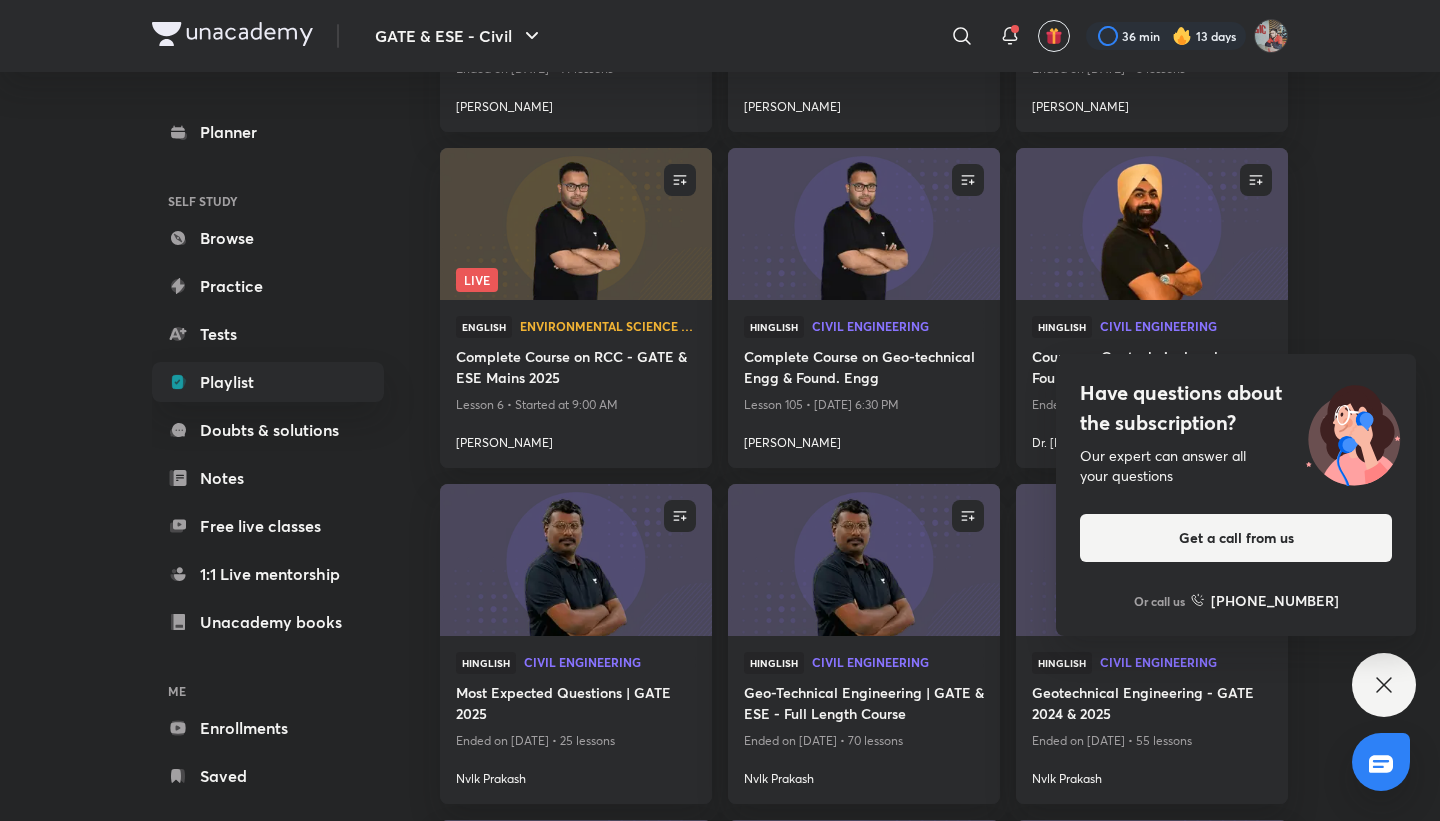 scroll, scrollTop: 1583, scrollLeft: 0, axis: vertical 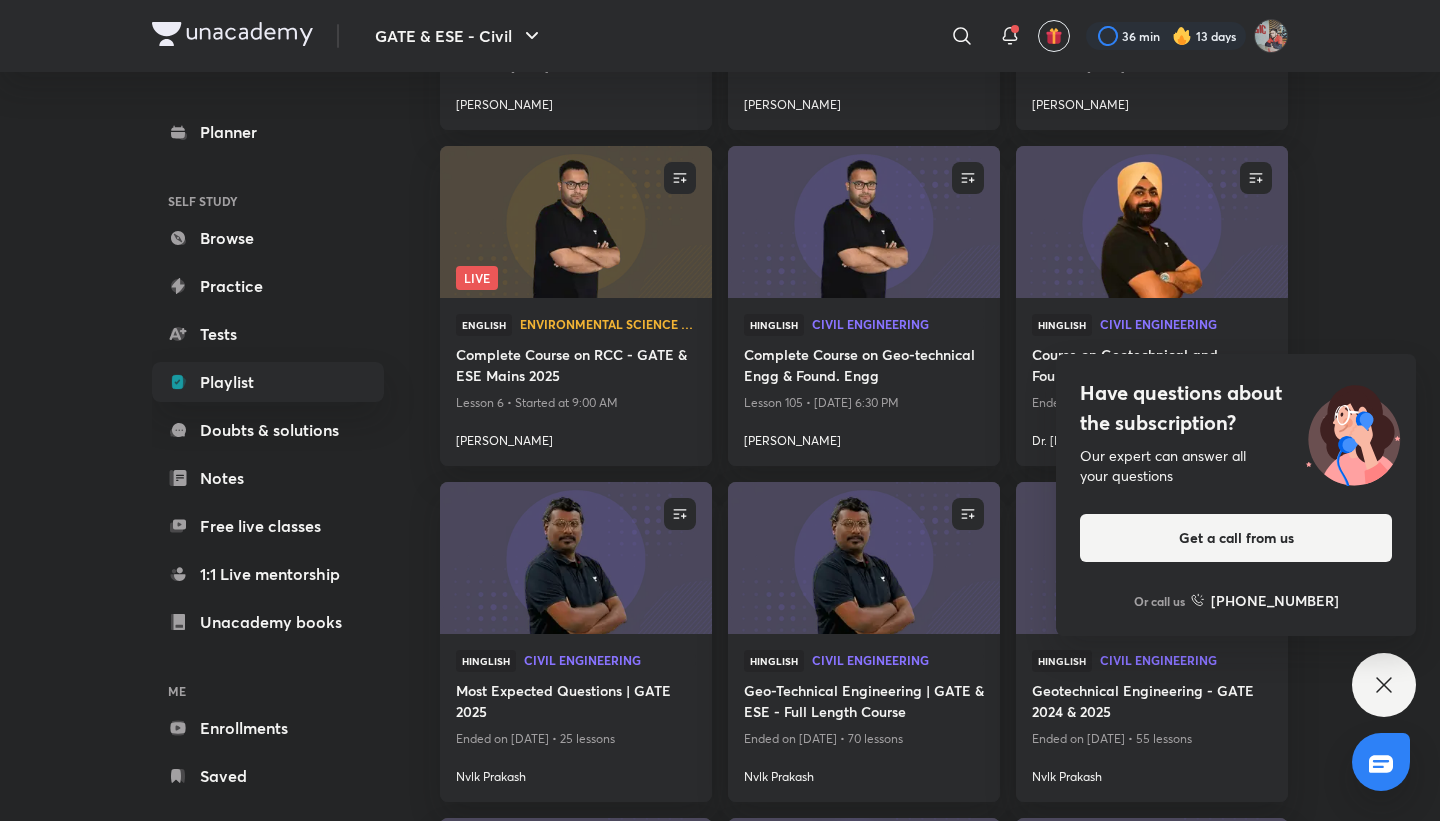 click 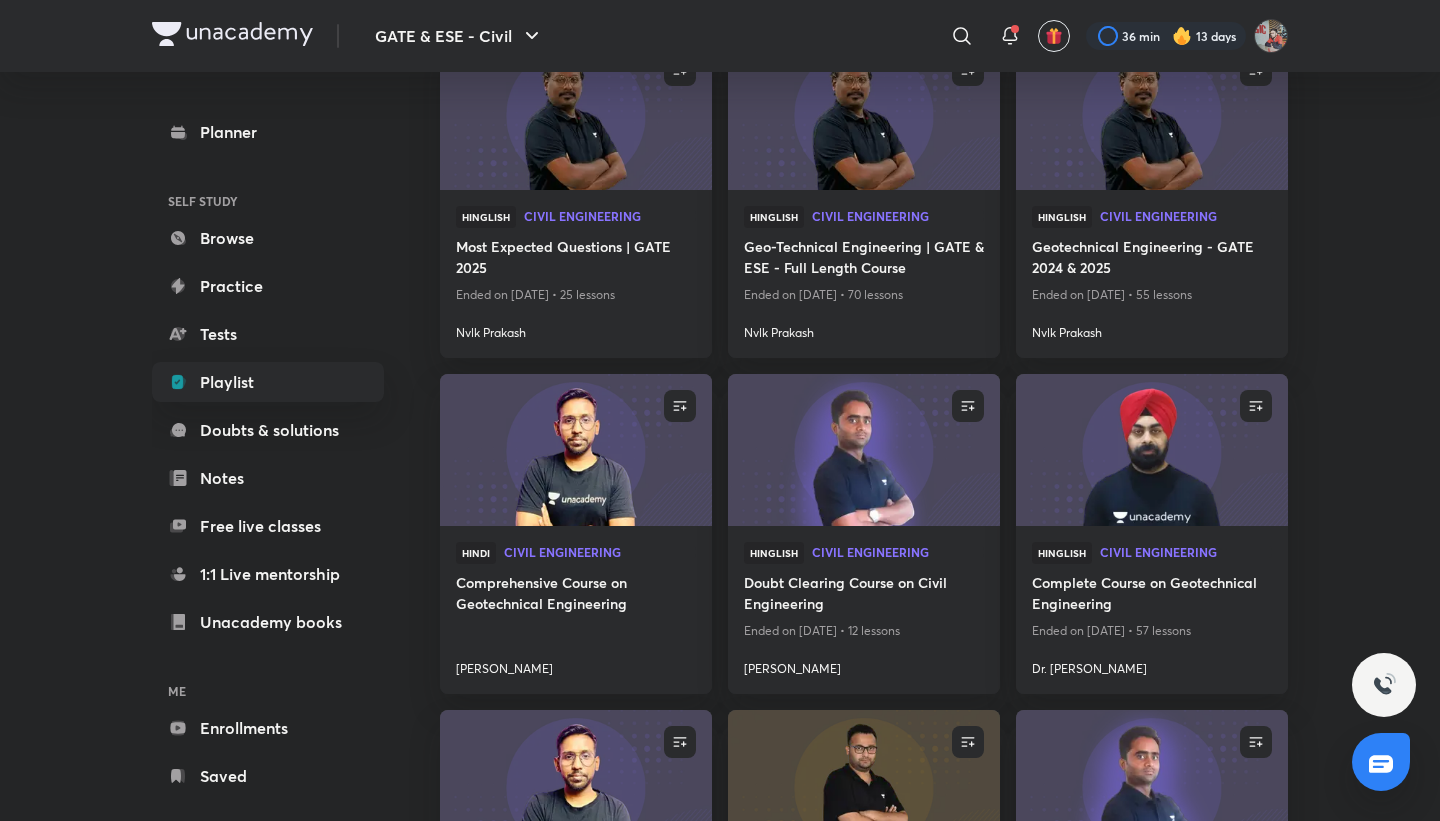 scroll, scrollTop: 2030, scrollLeft: 0, axis: vertical 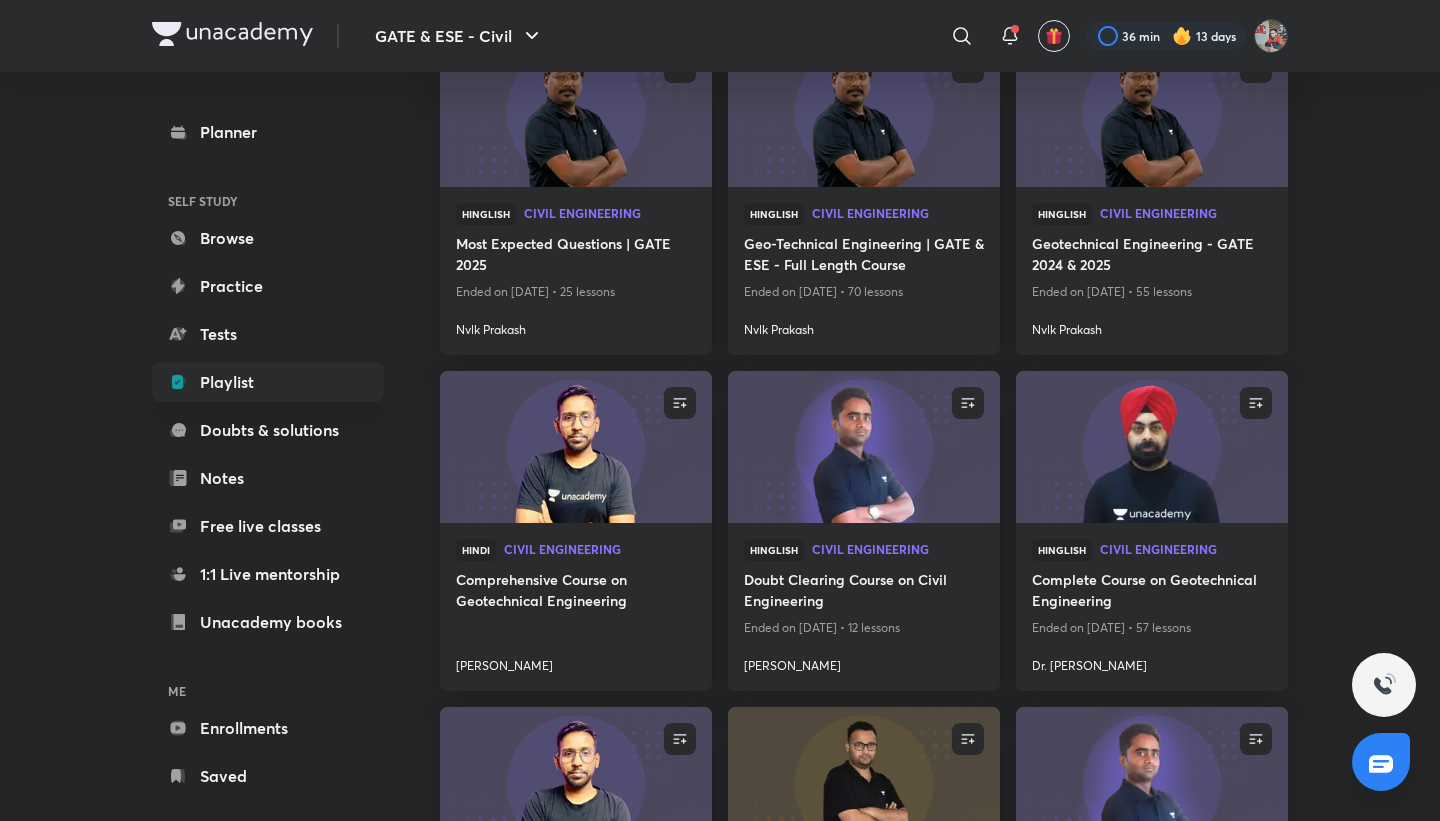 click on "ENROLL" at bounding box center (1217, 403) 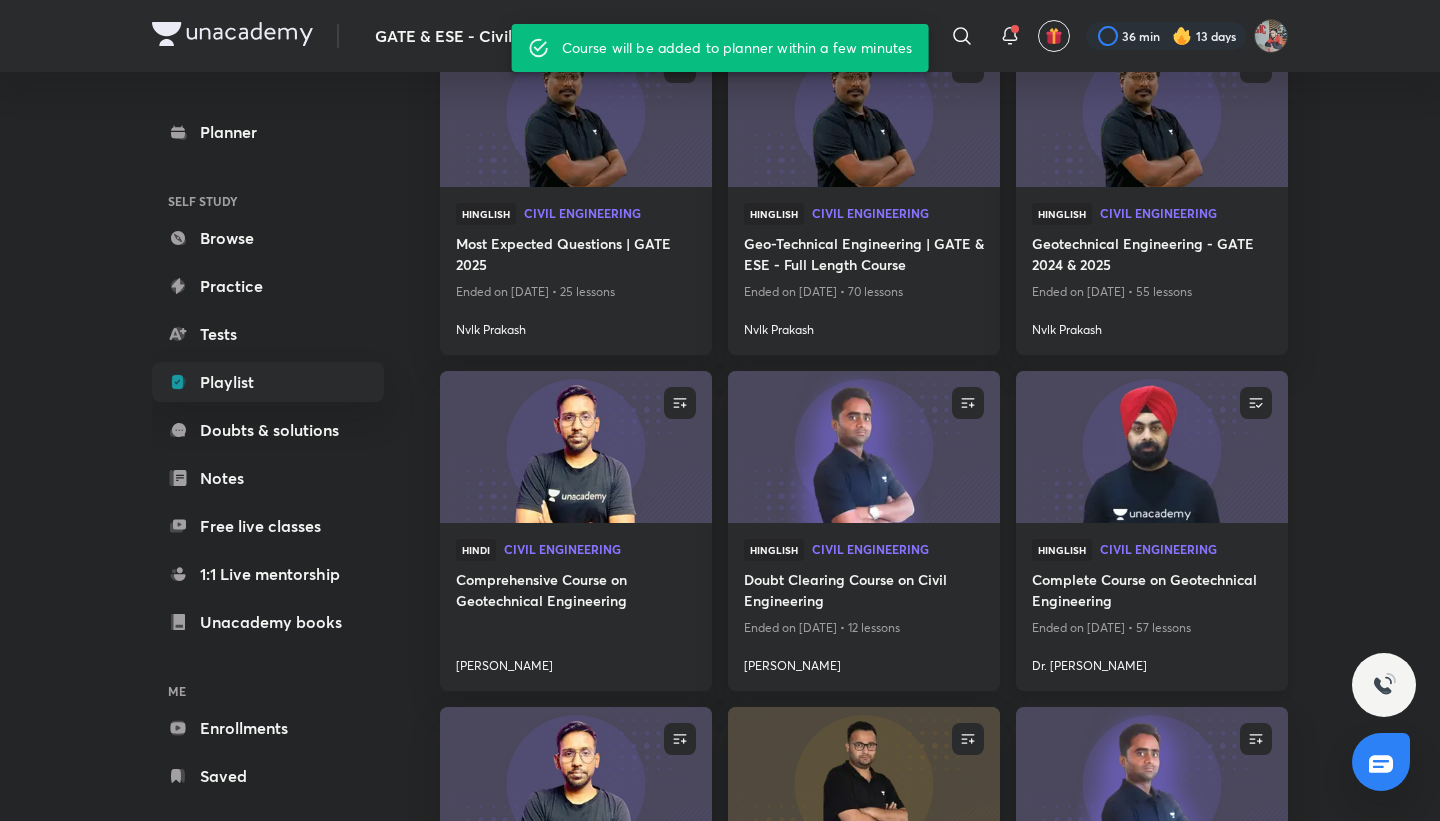 click at bounding box center [1151, 447] 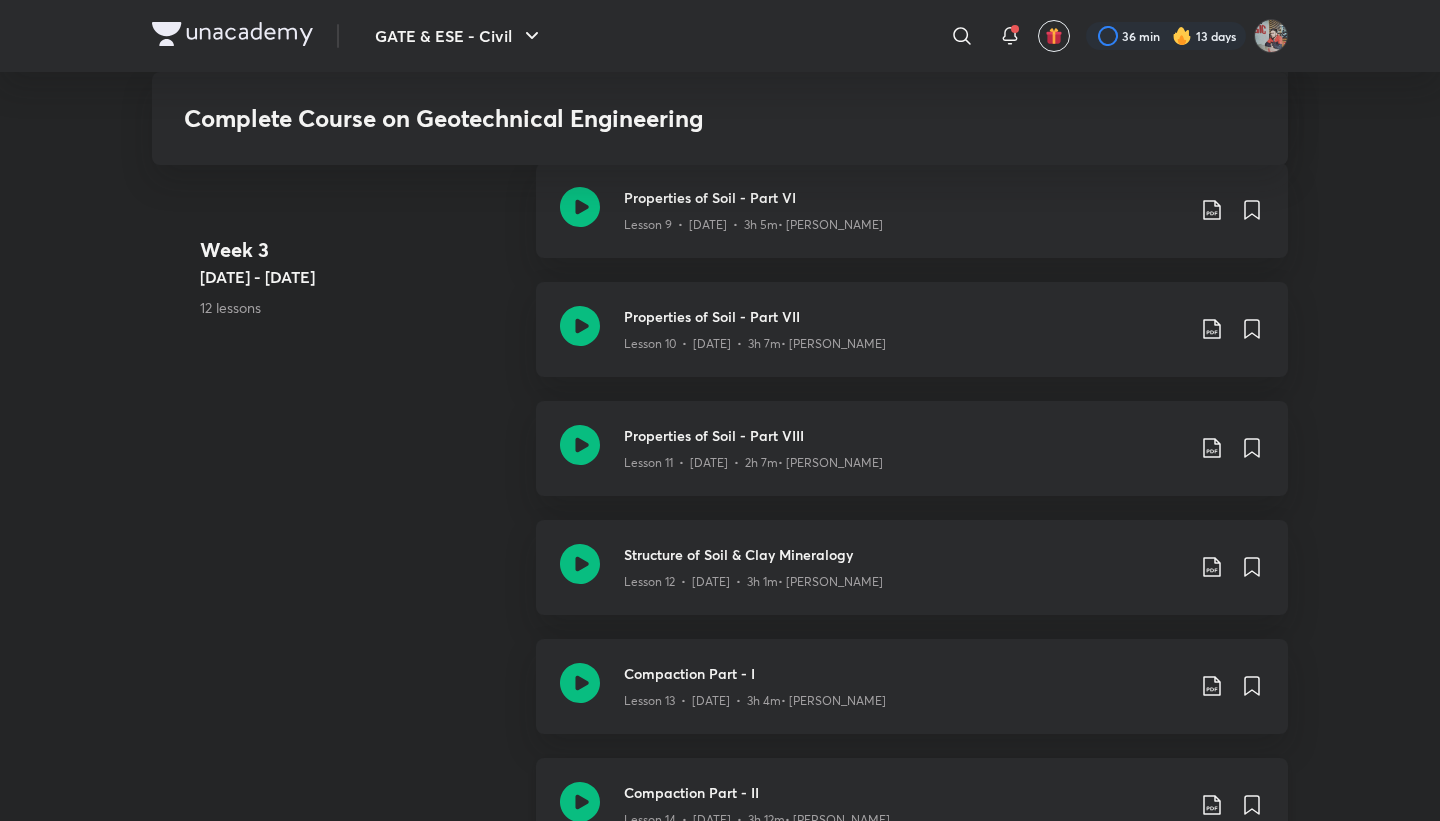 scroll, scrollTop: 2169, scrollLeft: 0, axis: vertical 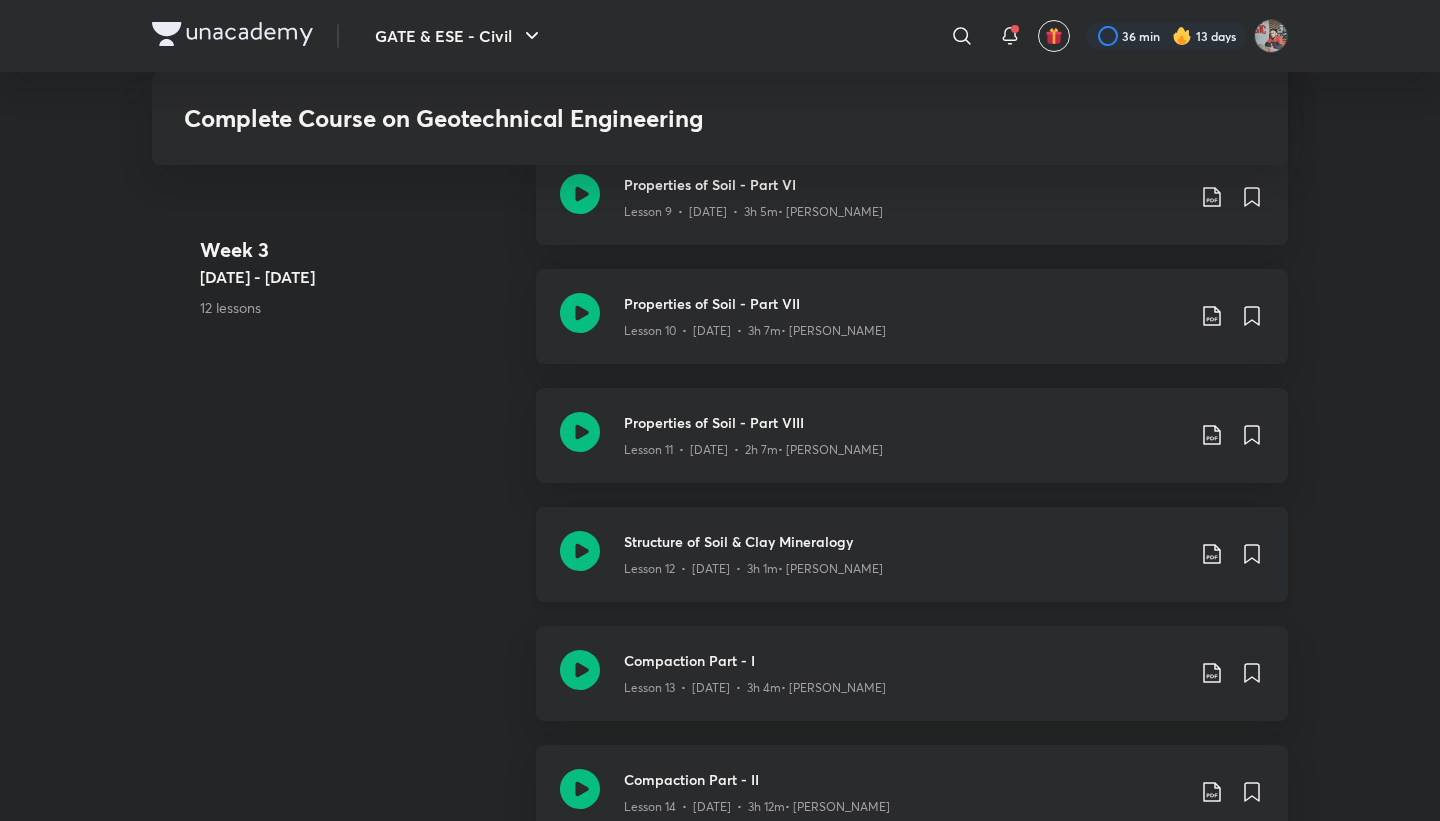 click 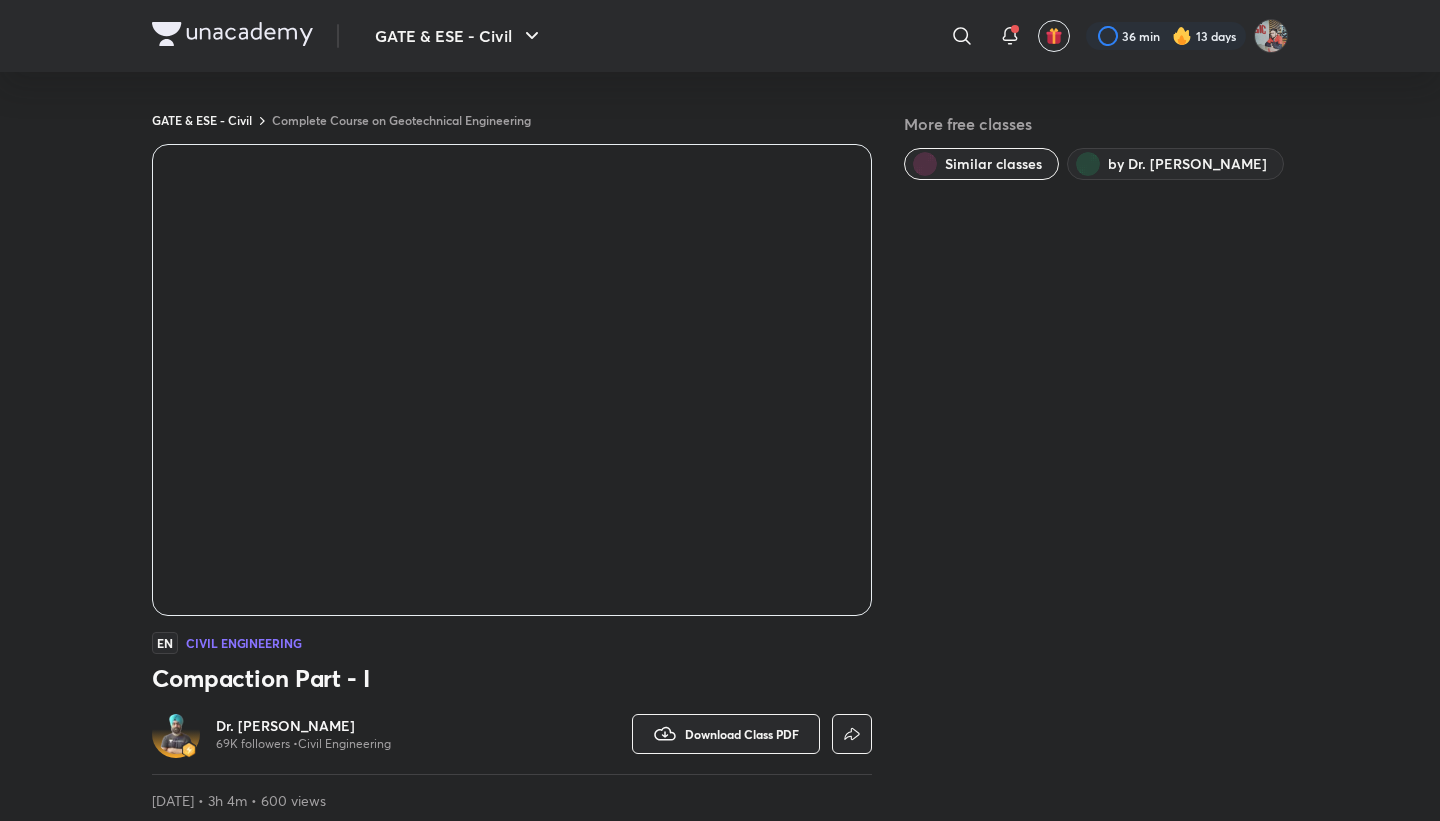 scroll, scrollTop: 0, scrollLeft: 0, axis: both 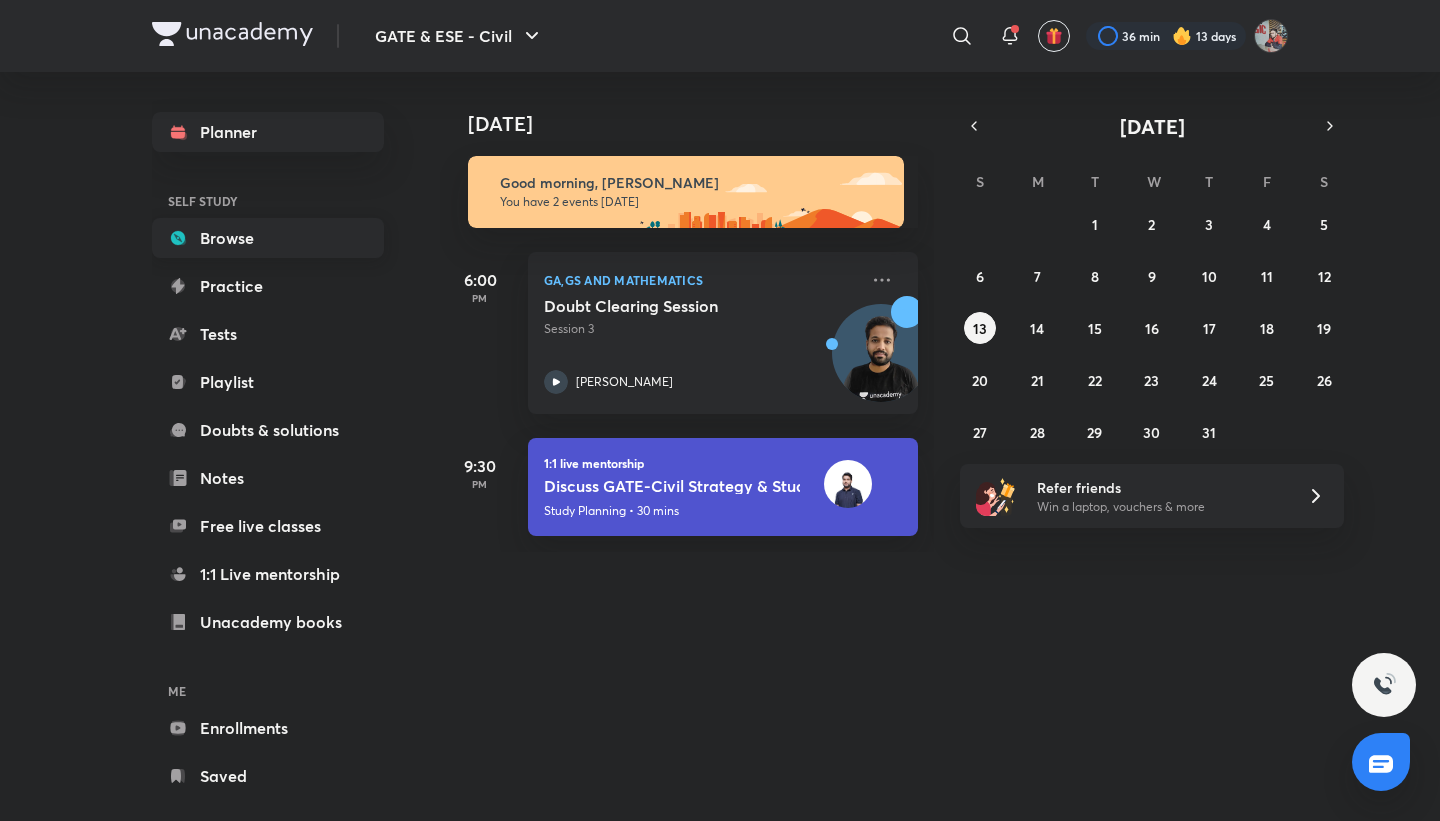 click on "Browse" at bounding box center (268, 238) 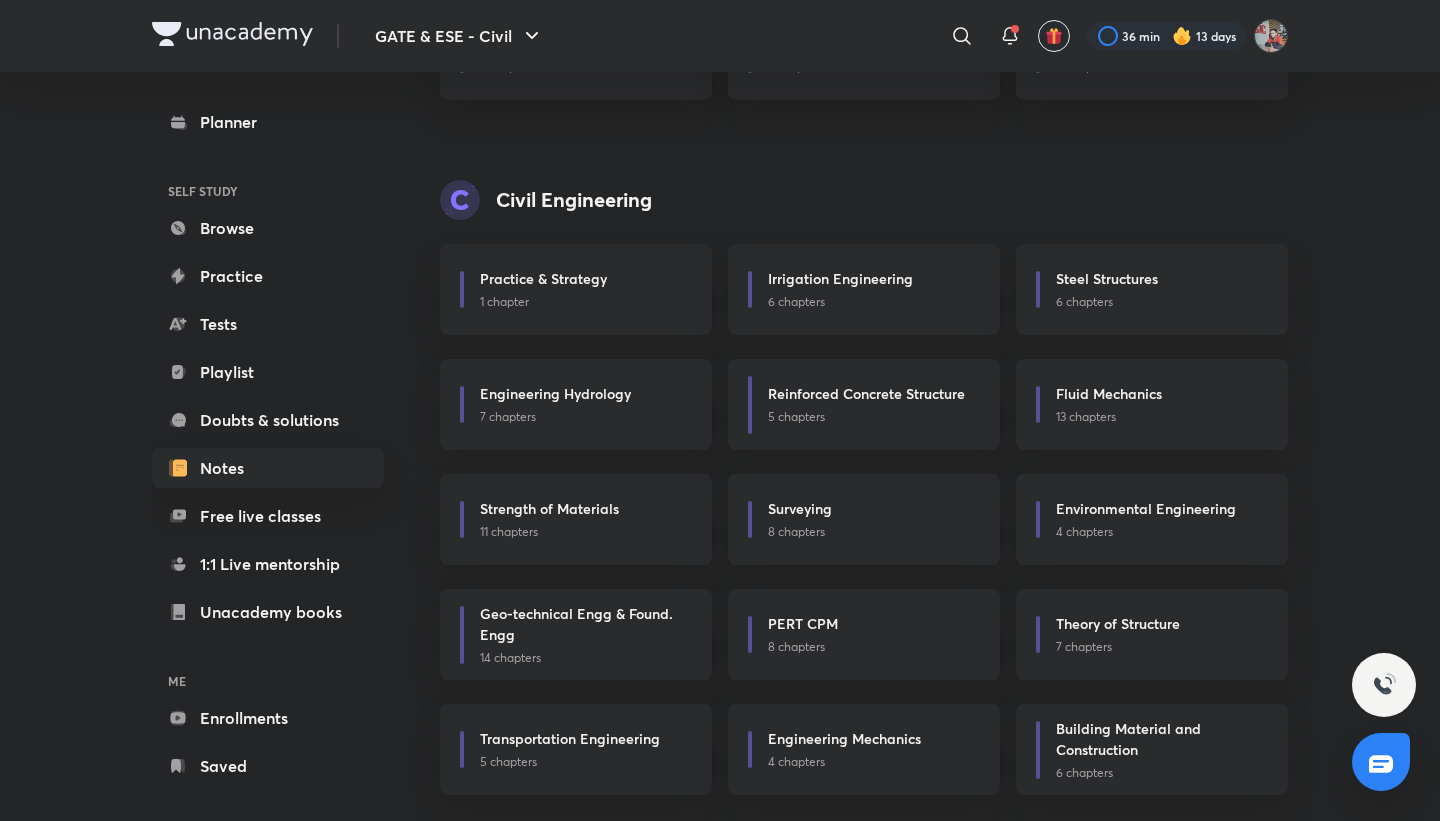 scroll, scrollTop: 377, scrollLeft: 0, axis: vertical 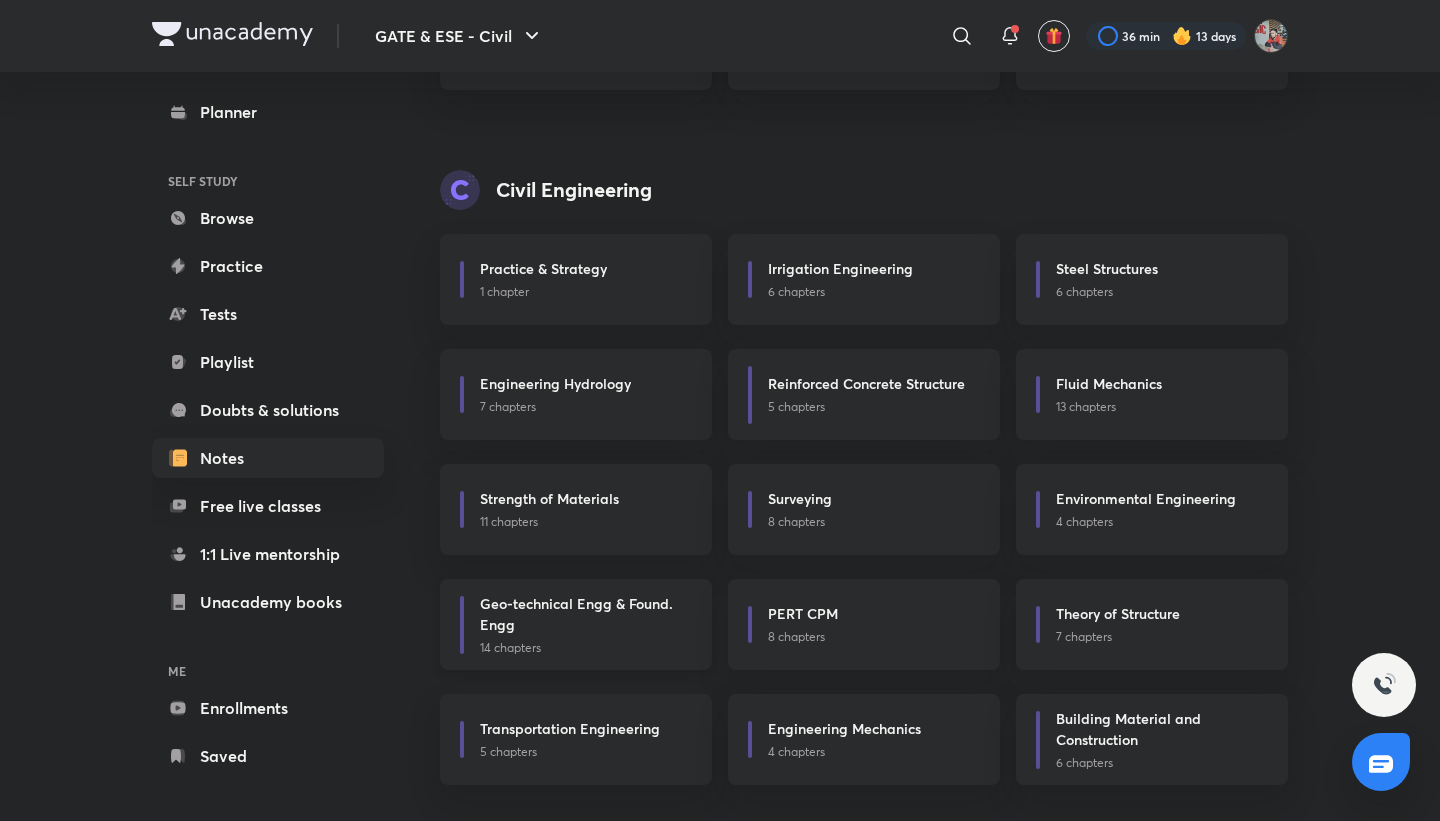 click on "Geo-technical Engg & Found. Engg" at bounding box center [580, 614] 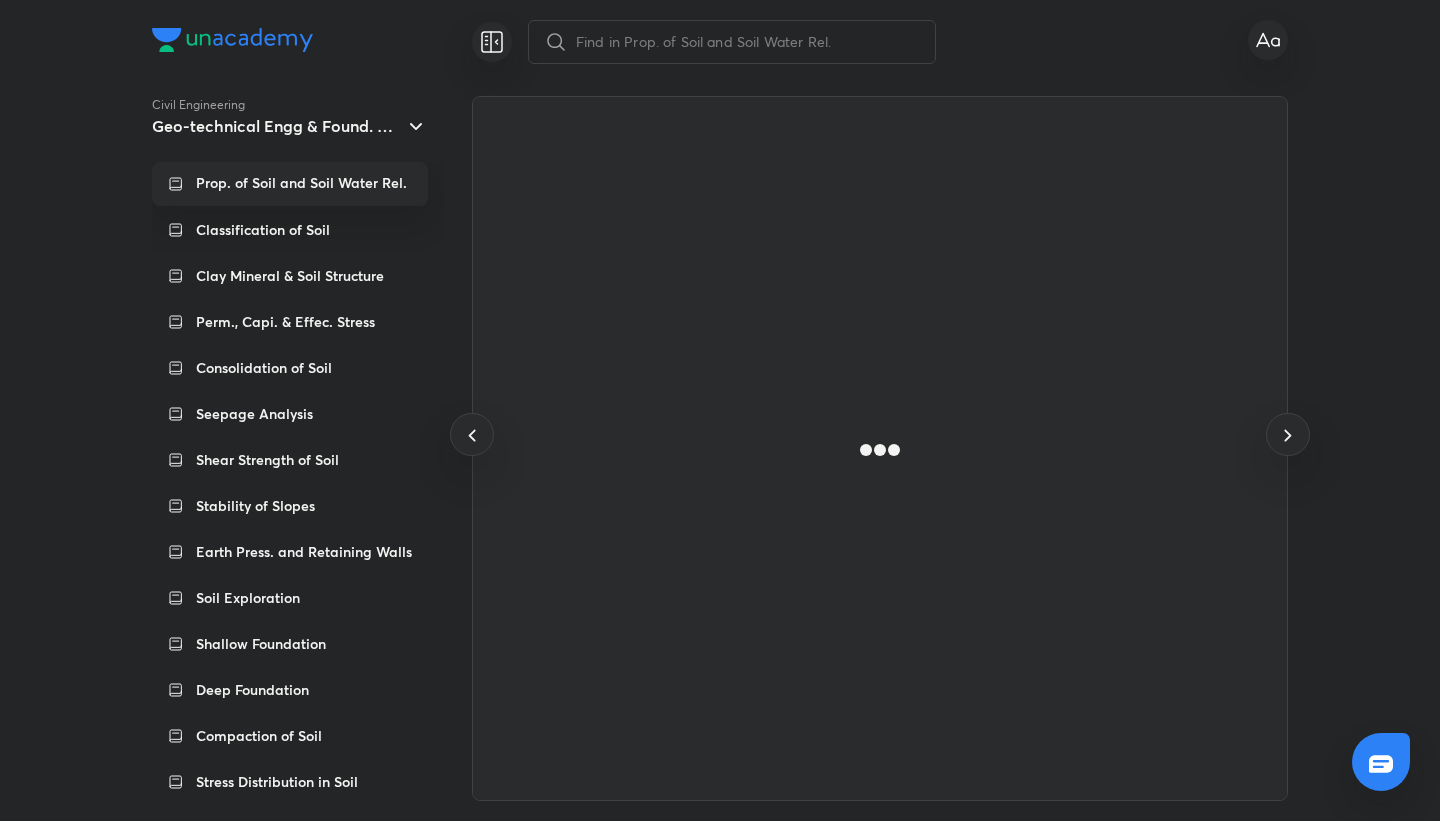 scroll, scrollTop: 0, scrollLeft: 0, axis: both 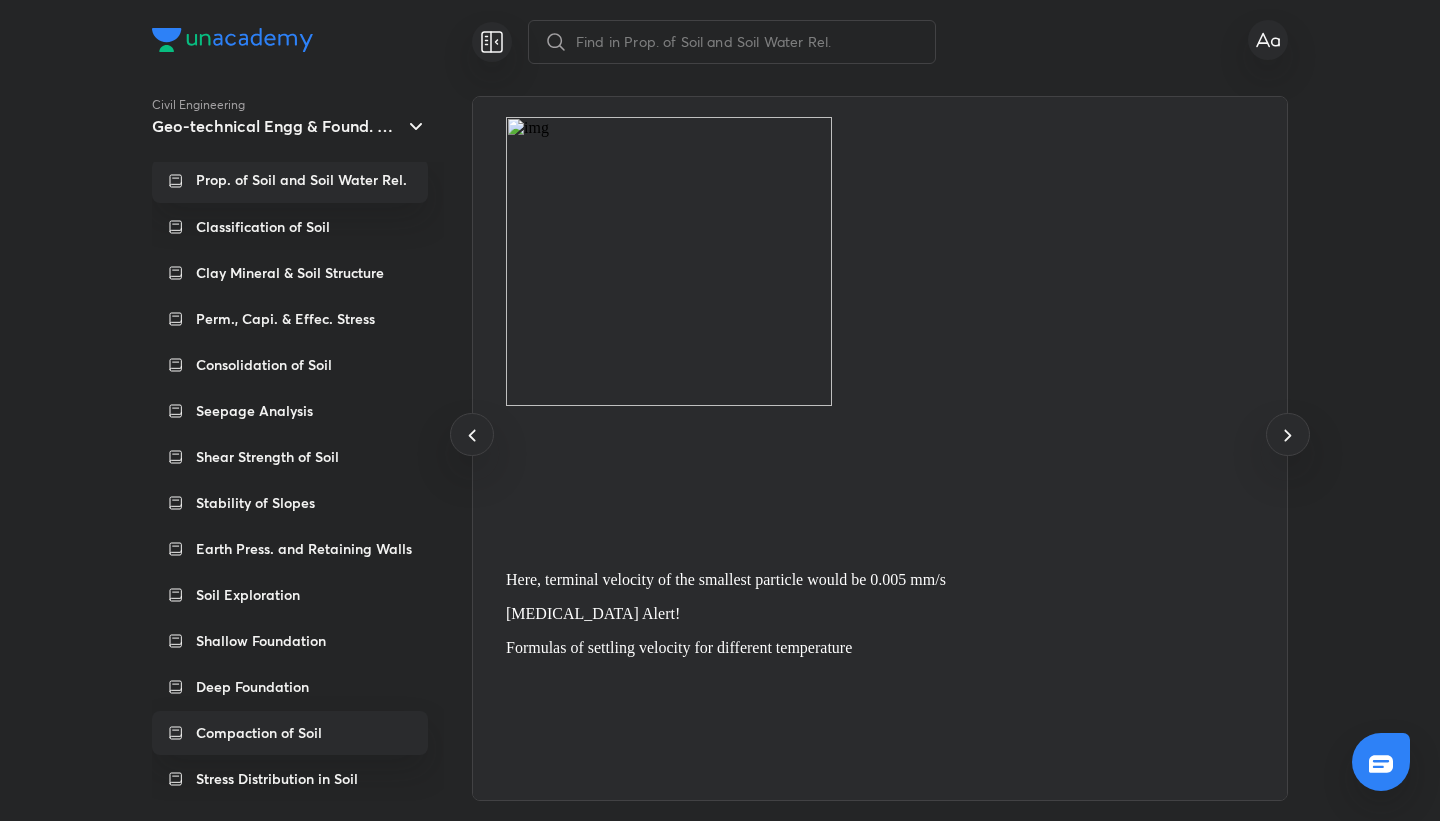 click on "Compaction of Soil" at bounding box center (259, 733) 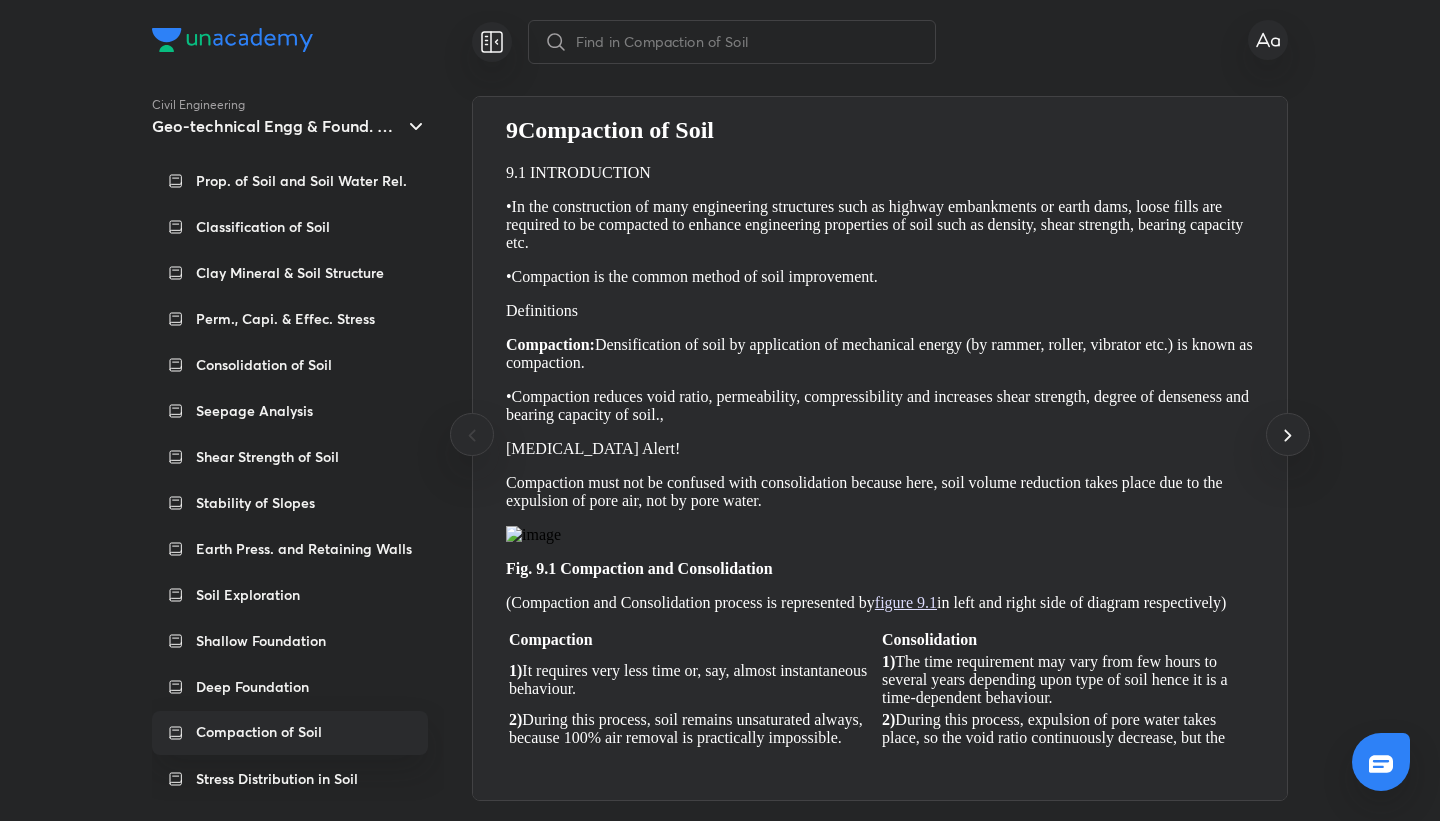 scroll, scrollTop: 0, scrollLeft: 0, axis: both 